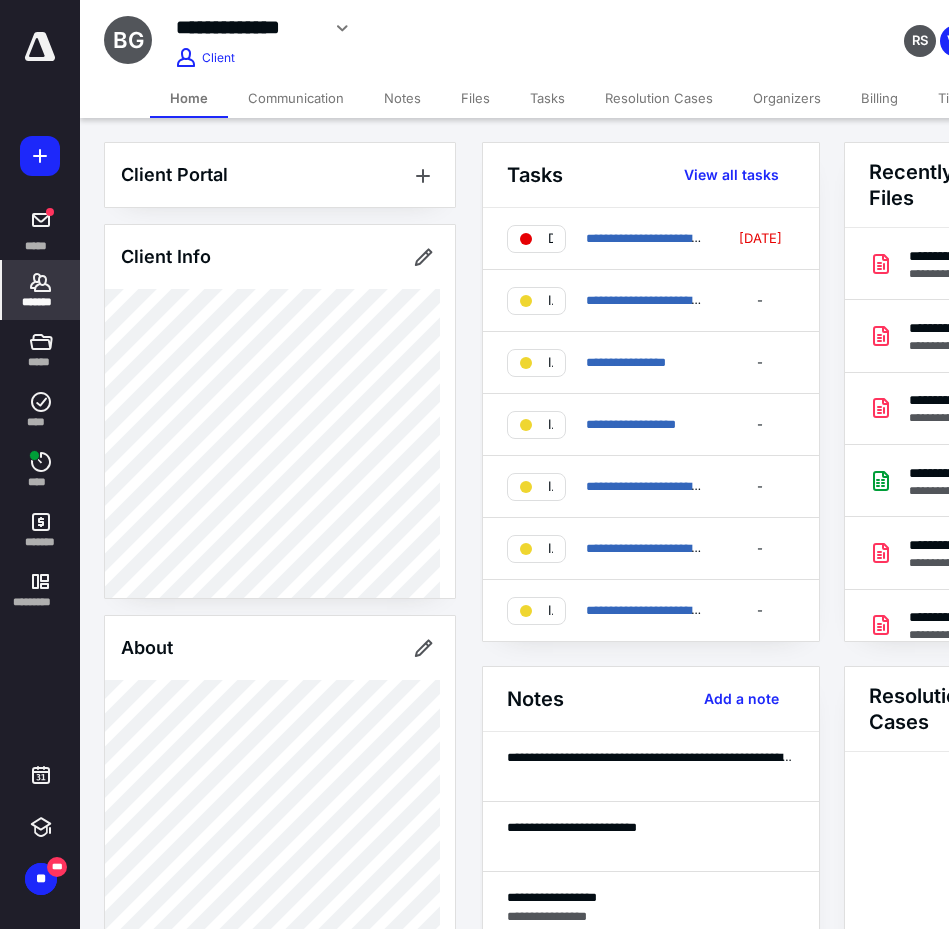 click on "*******" at bounding box center (41, 290) 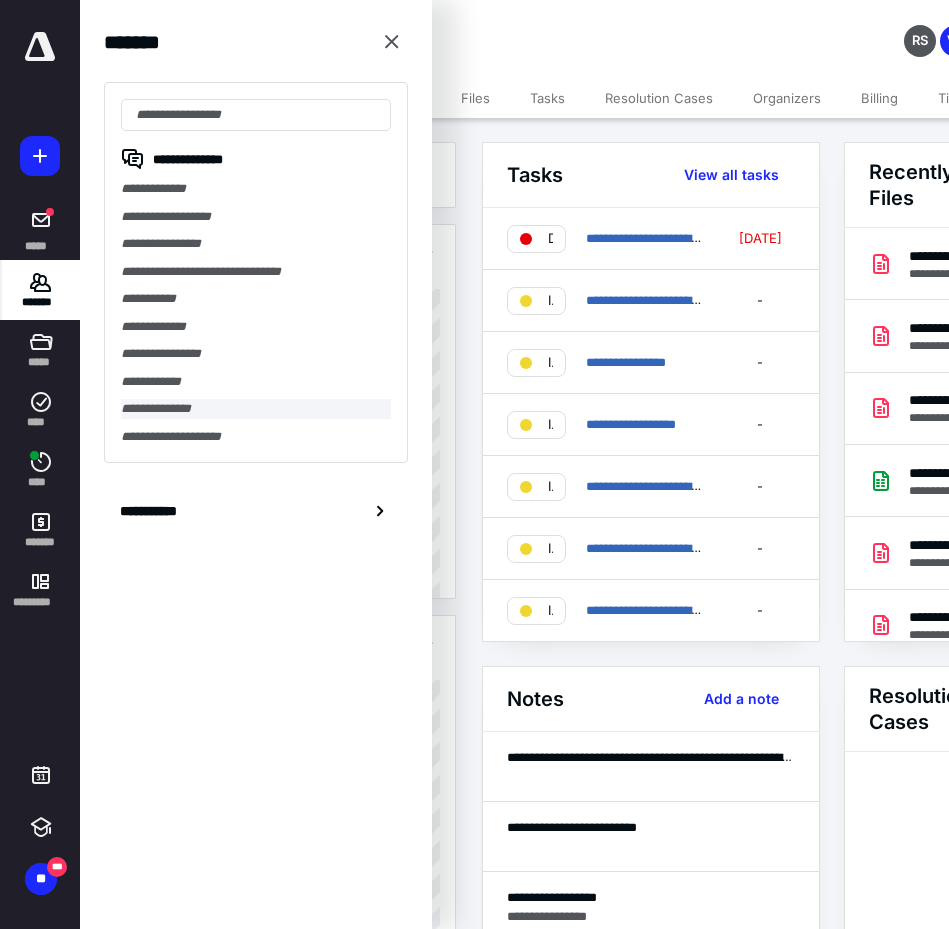click on "**********" at bounding box center (256, 409) 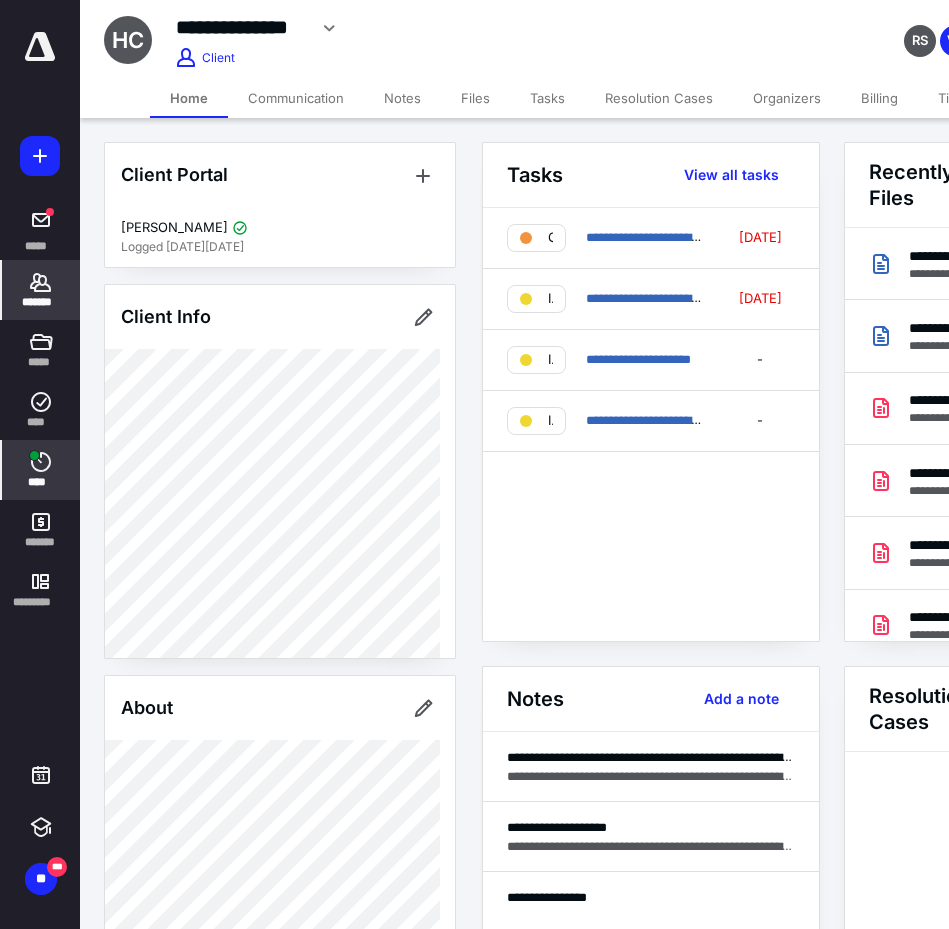 click on "****" at bounding box center [41, 470] 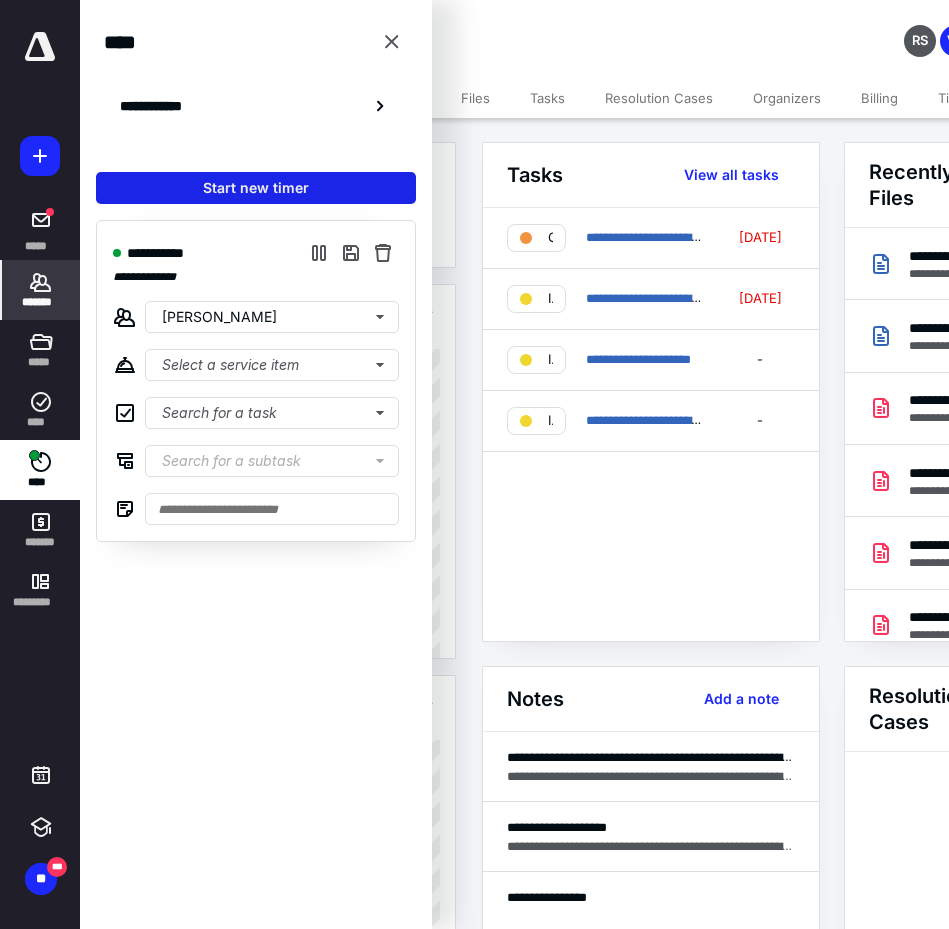 click on "Start new timer" at bounding box center (256, 188) 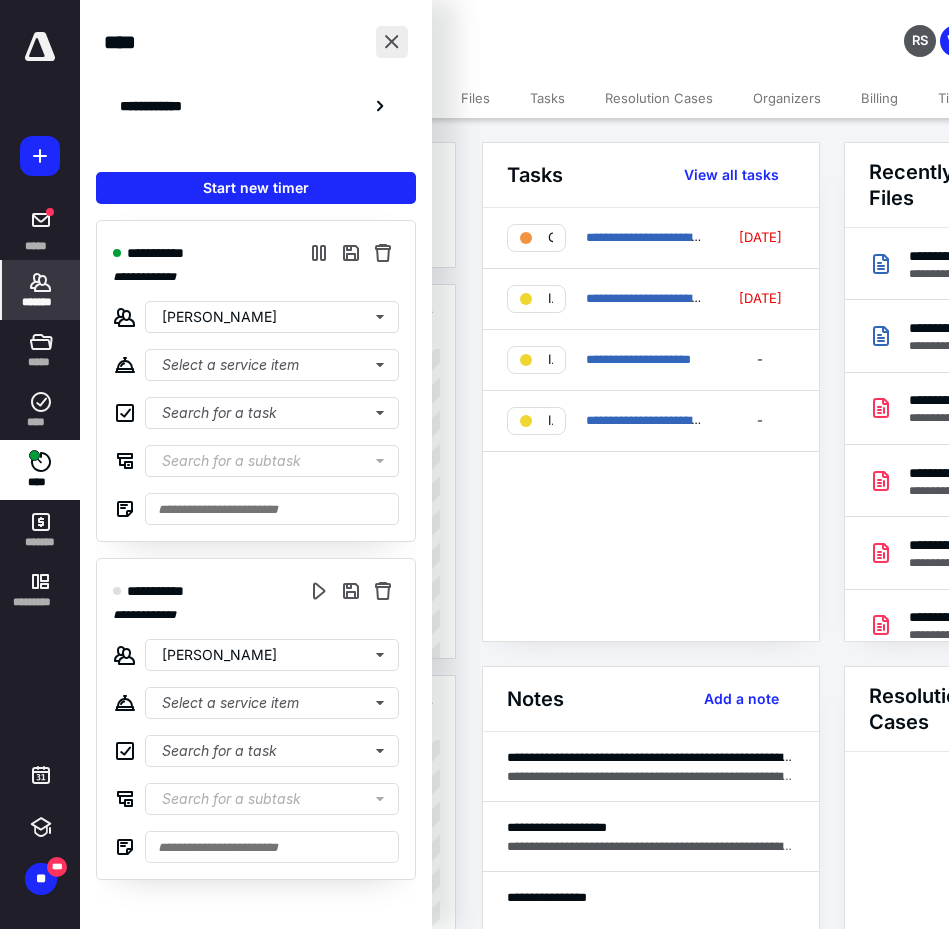 click at bounding box center (392, 42) 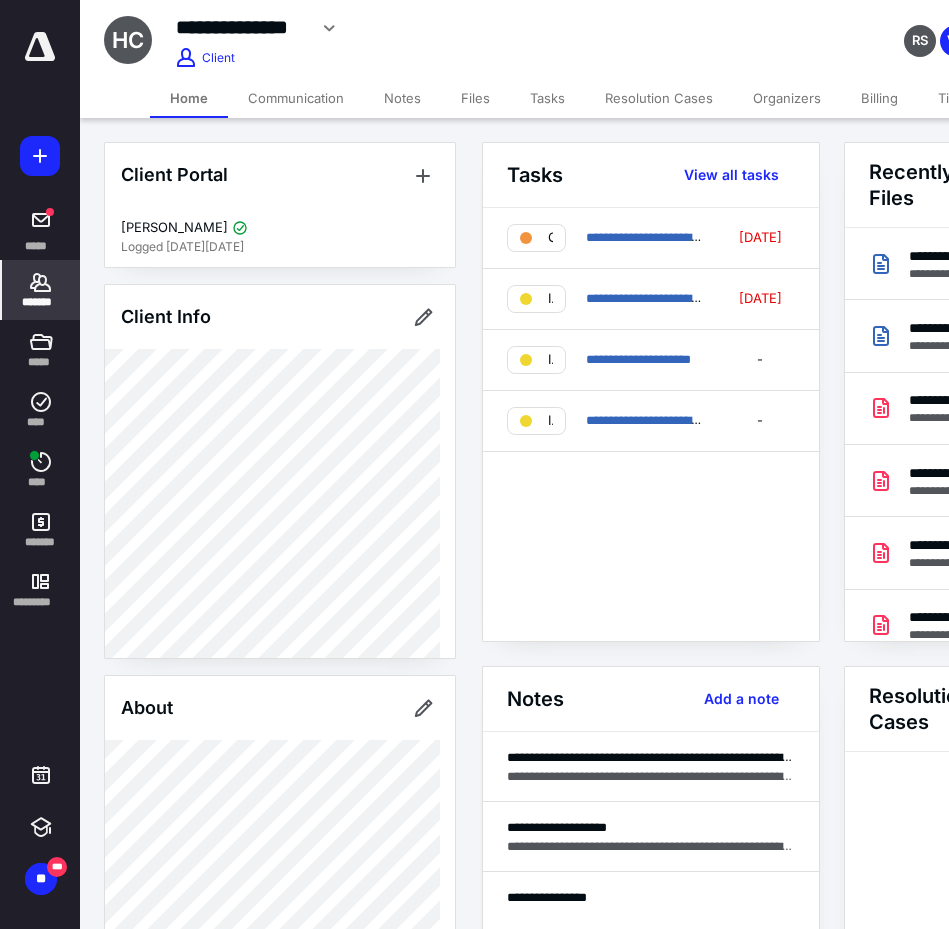 click on "Notes" at bounding box center (402, 98) 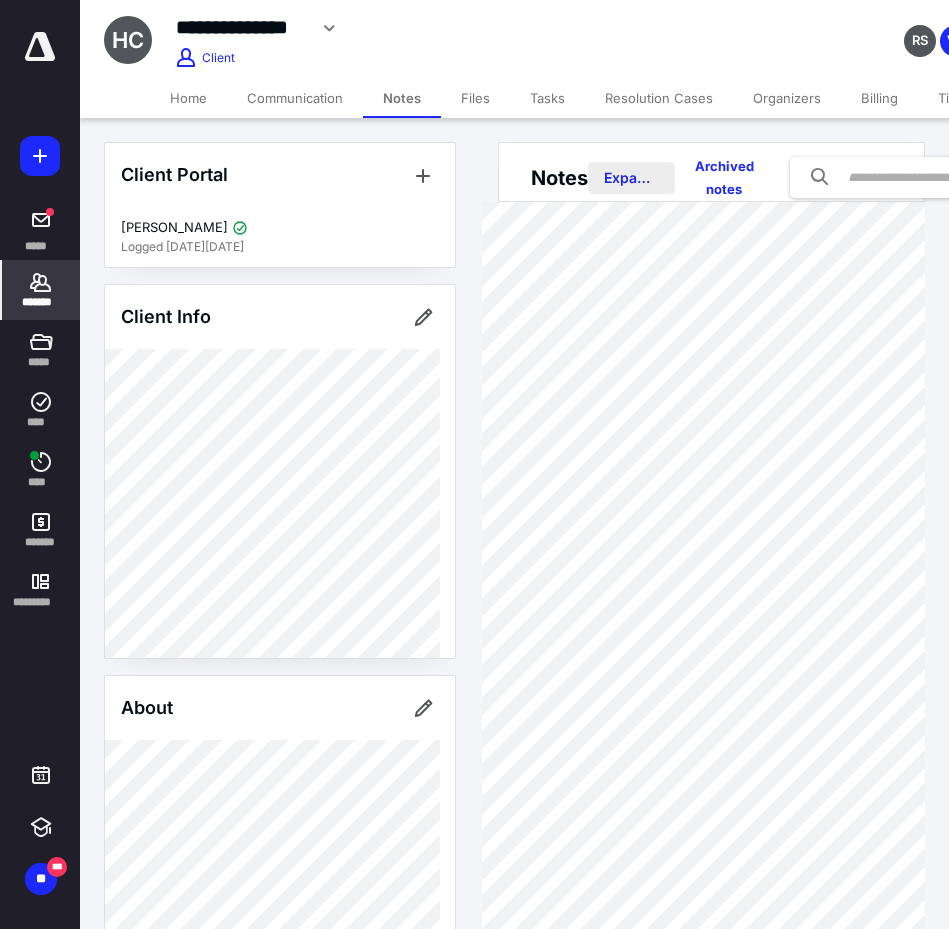 click on "Expand all" at bounding box center [631, 178] 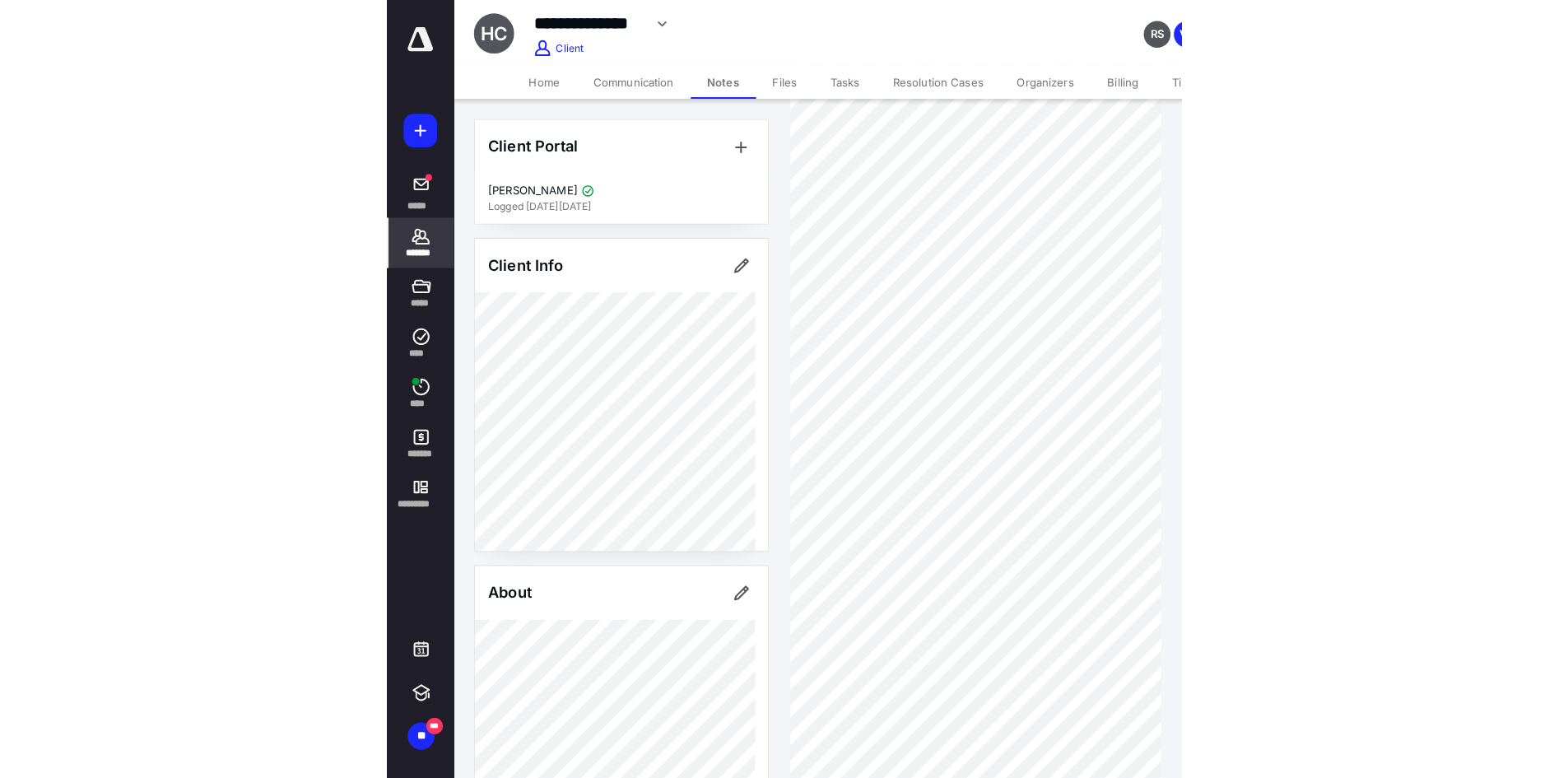 scroll, scrollTop: 0, scrollLeft: 0, axis: both 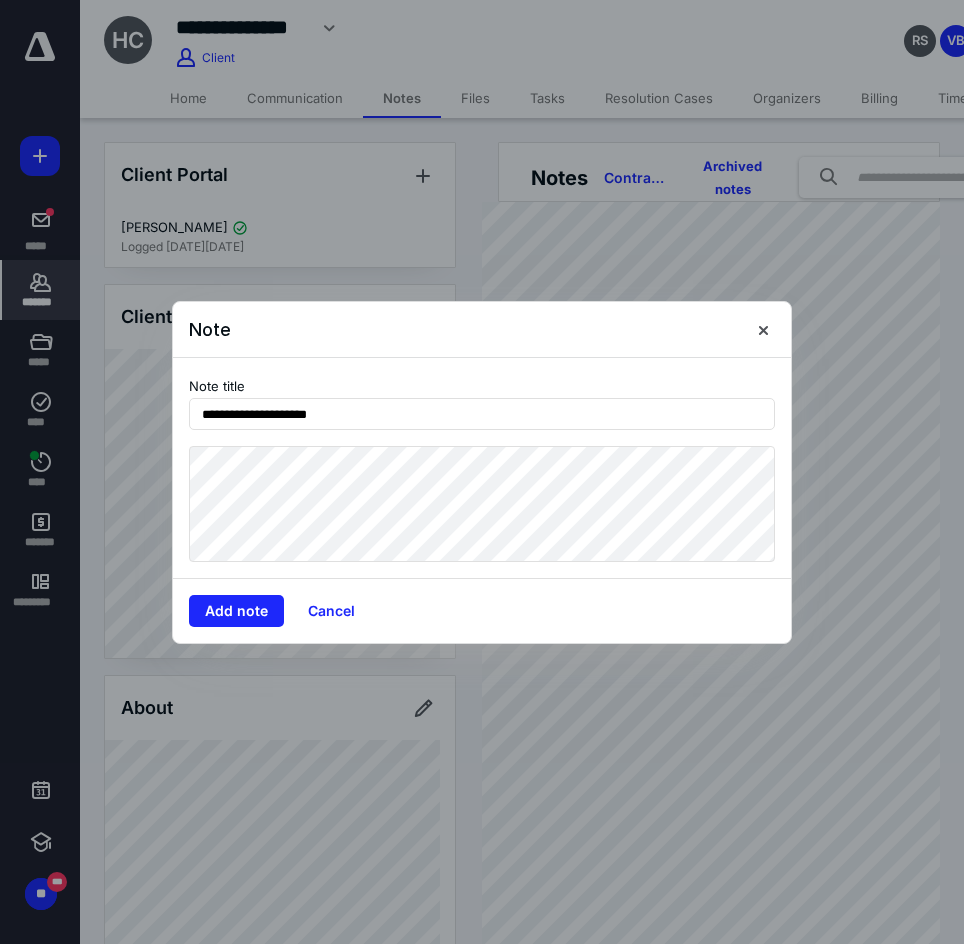 type on "**********" 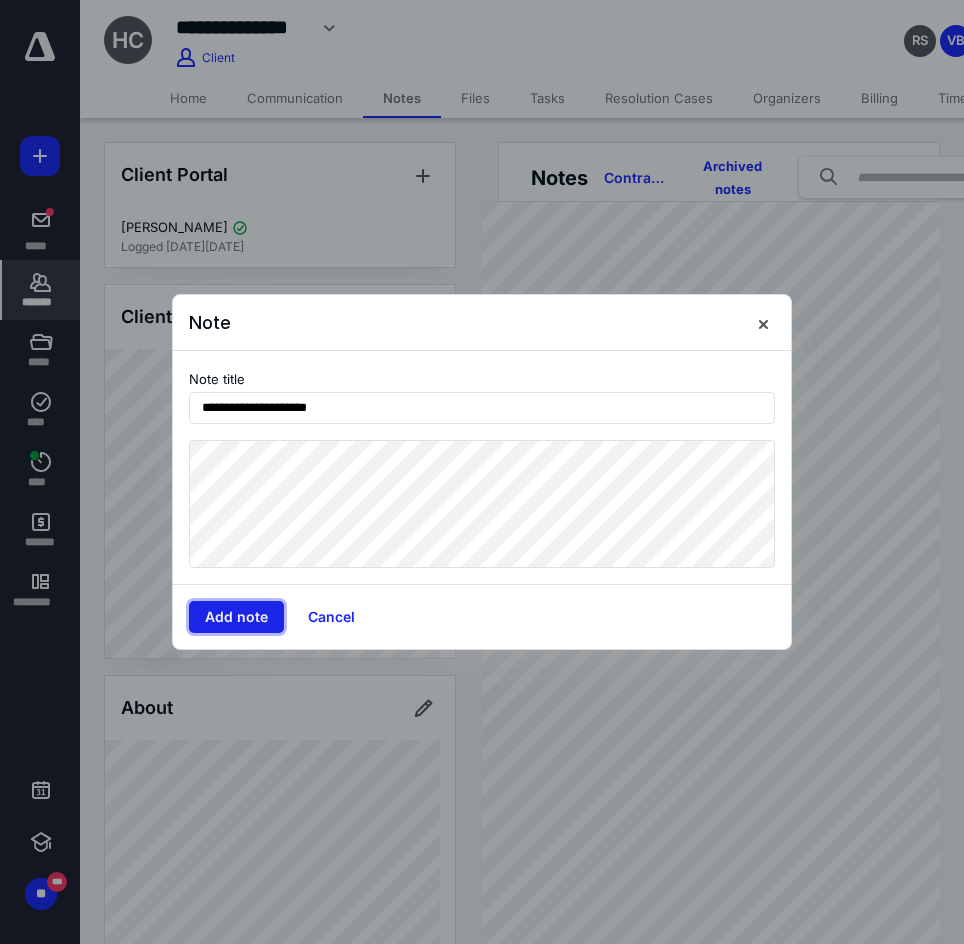 click on "Add note" at bounding box center [236, 617] 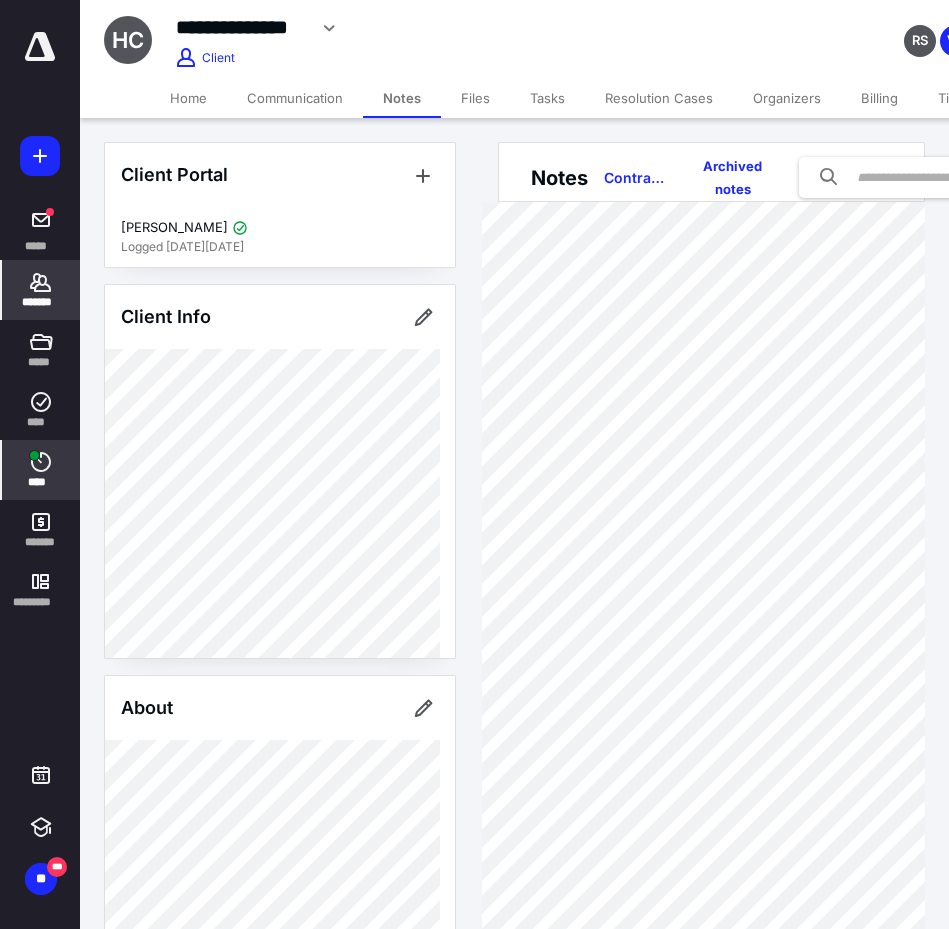 click at bounding box center (34, 455) 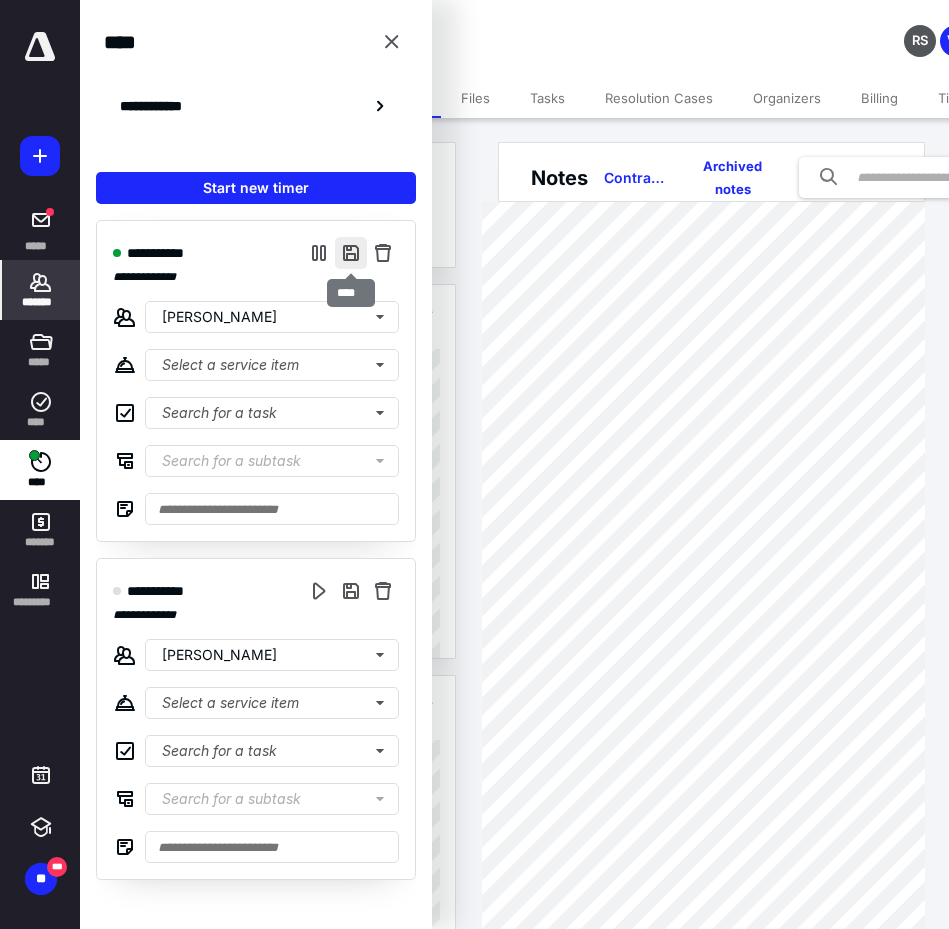 click at bounding box center (351, 253) 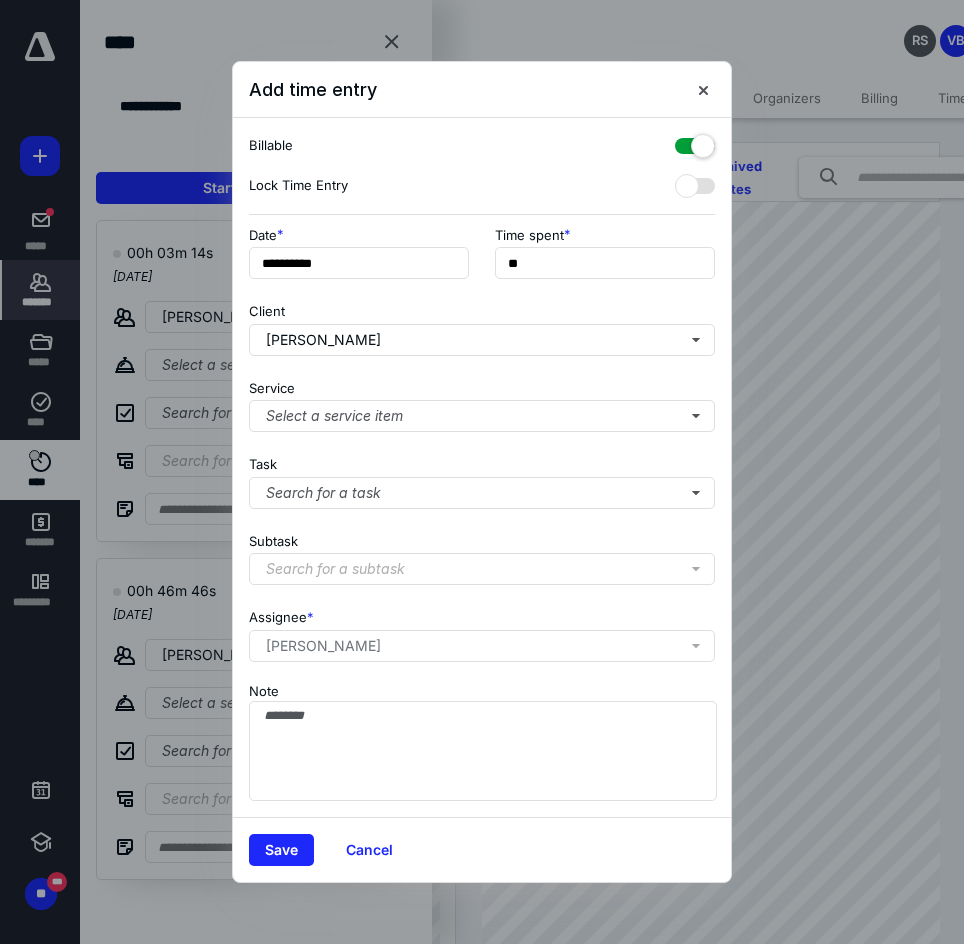 click on "**********" at bounding box center (482, 468) 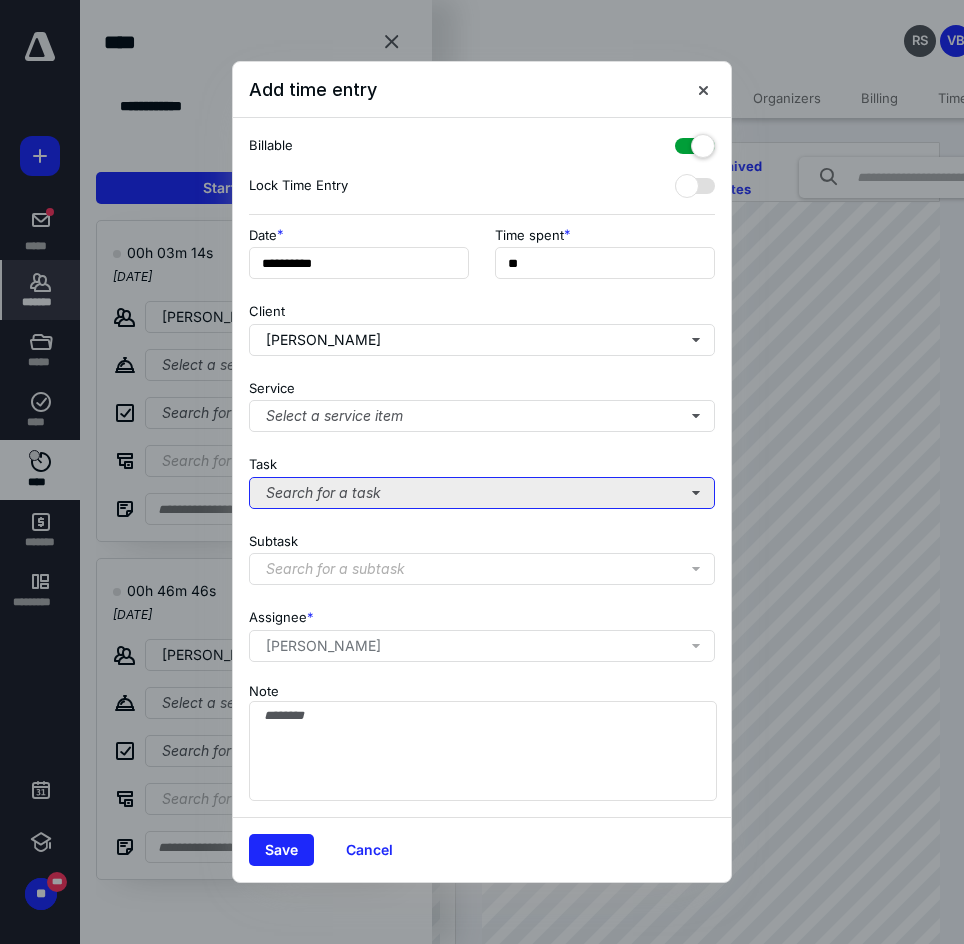 click on "Search for a task" at bounding box center (482, 493) 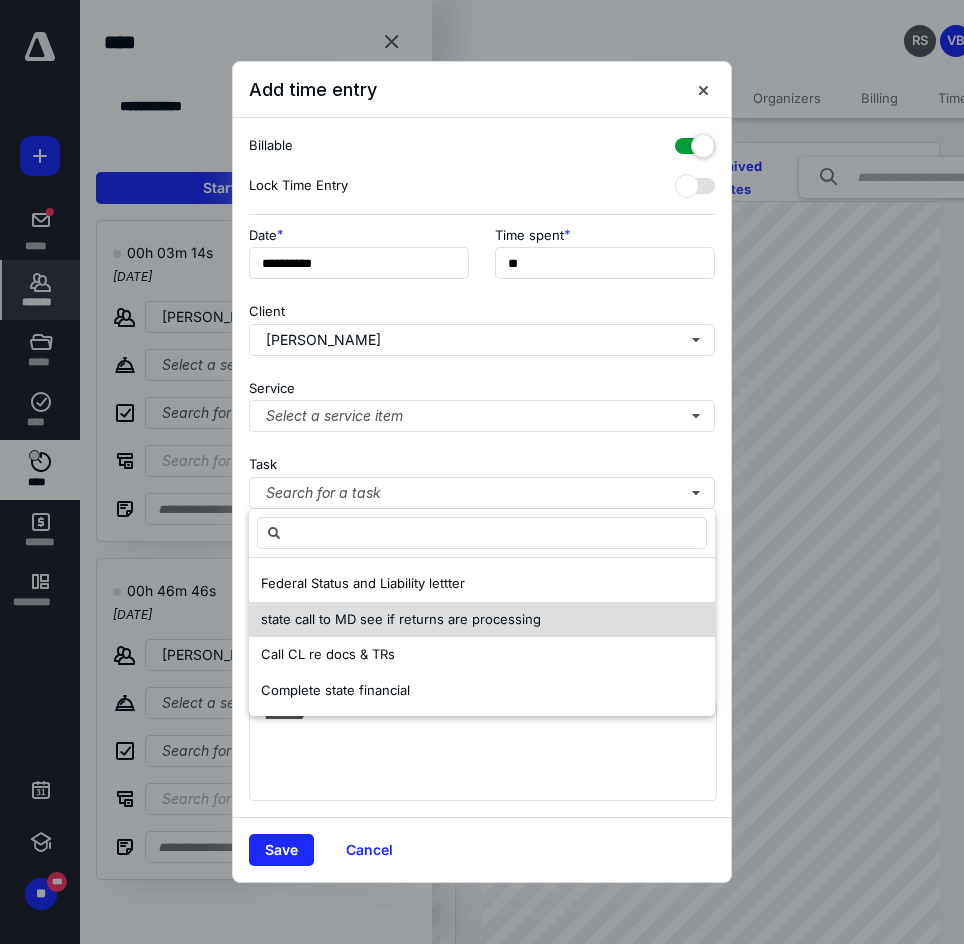 click on "state call to MD see if returns are processing" at bounding box center (401, 619) 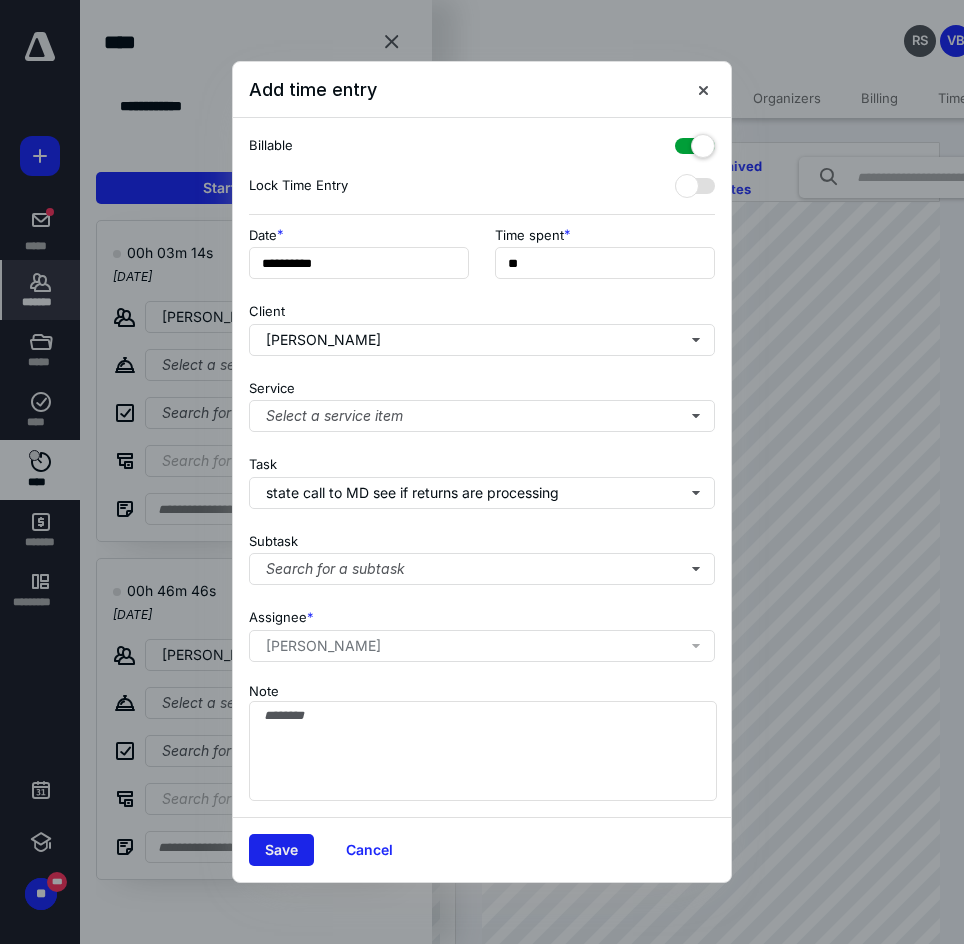 click on "Save" at bounding box center [281, 850] 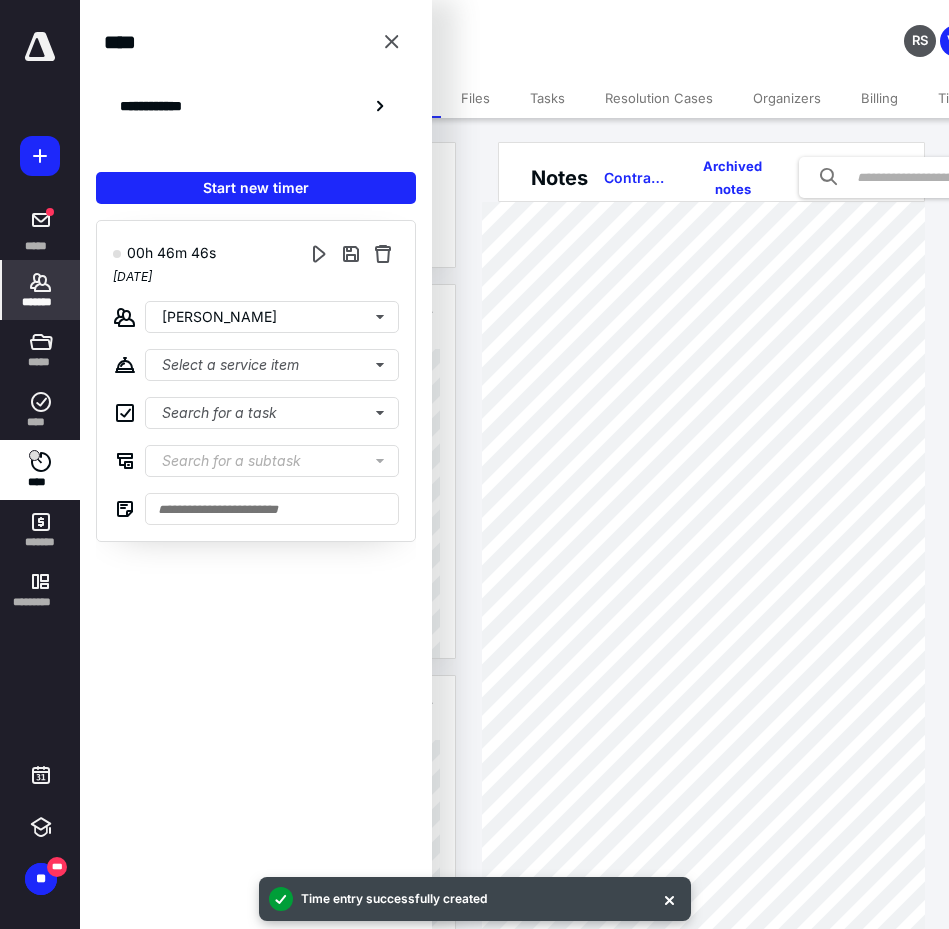 click on "*******" at bounding box center [41, 302] 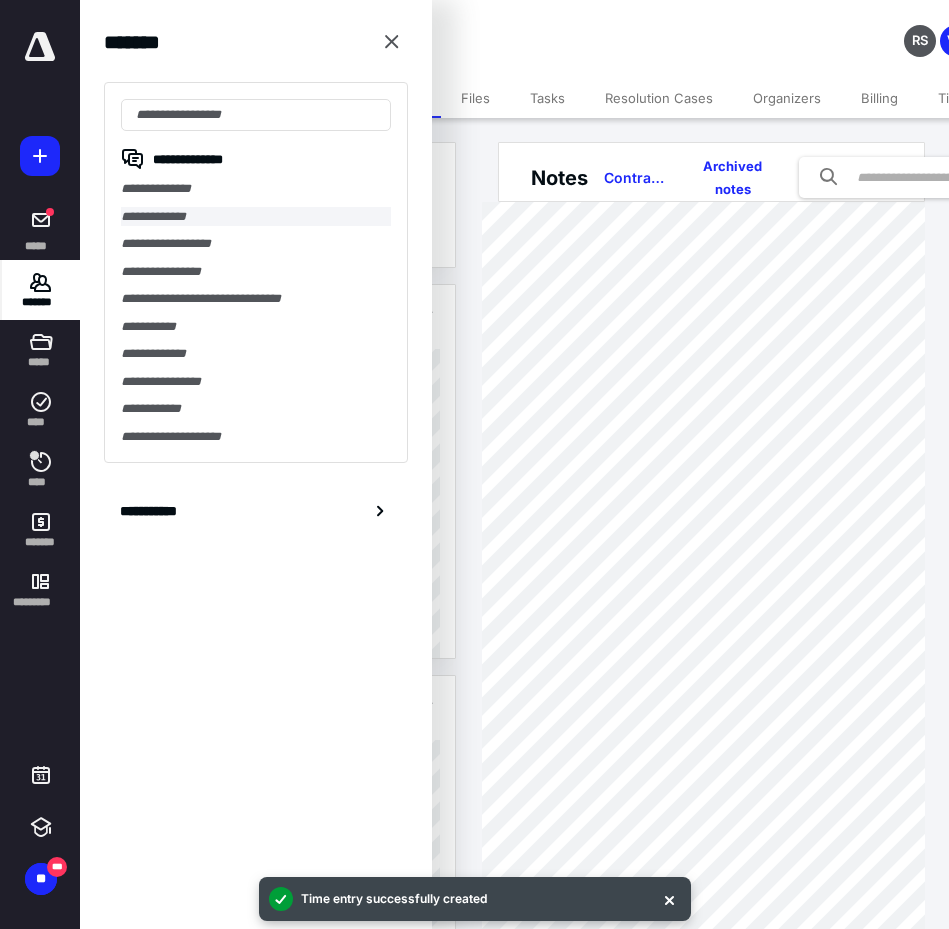 click on "**********" at bounding box center [256, 217] 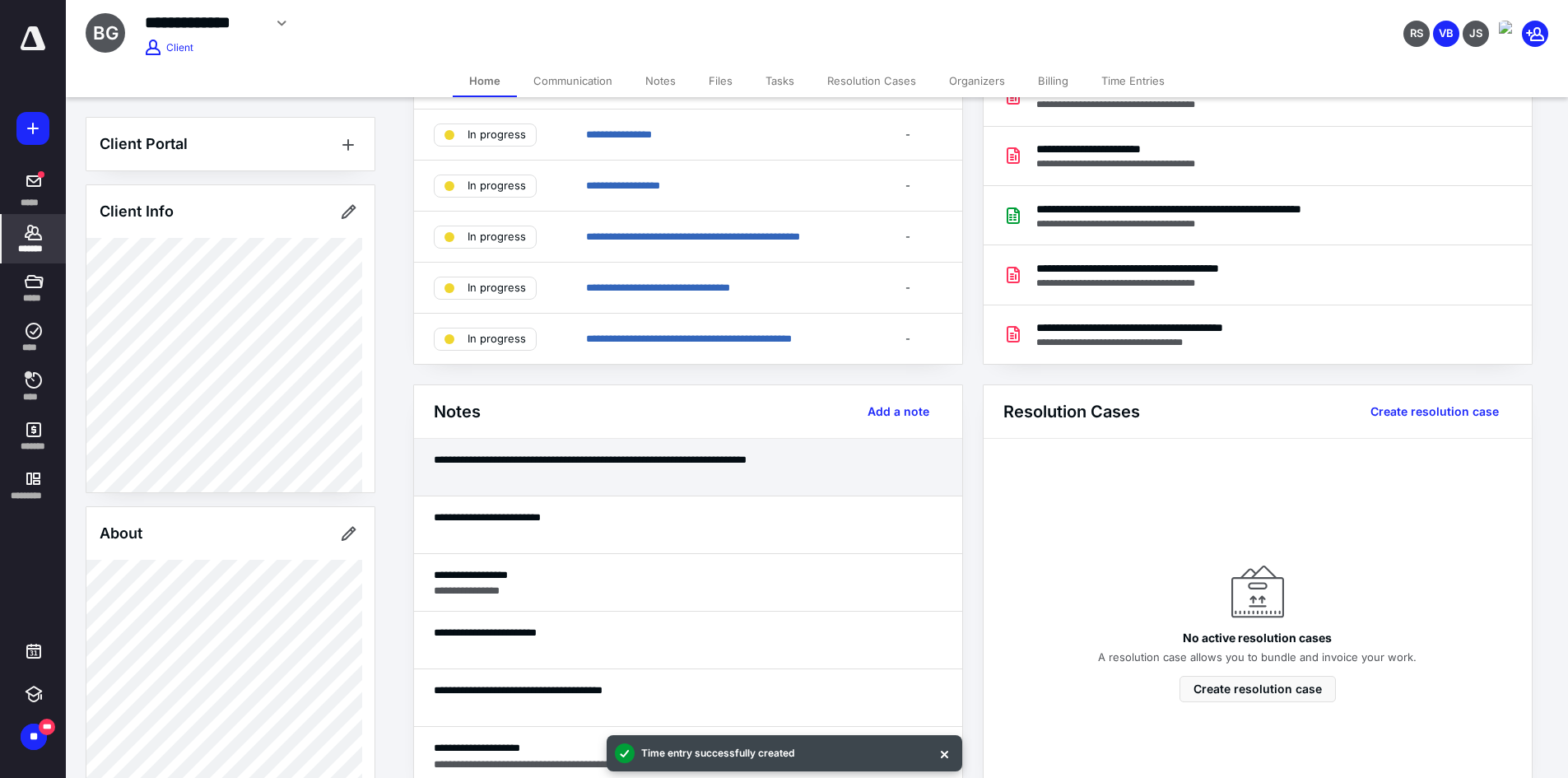 scroll, scrollTop: 165, scrollLeft: 0, axis: vertical 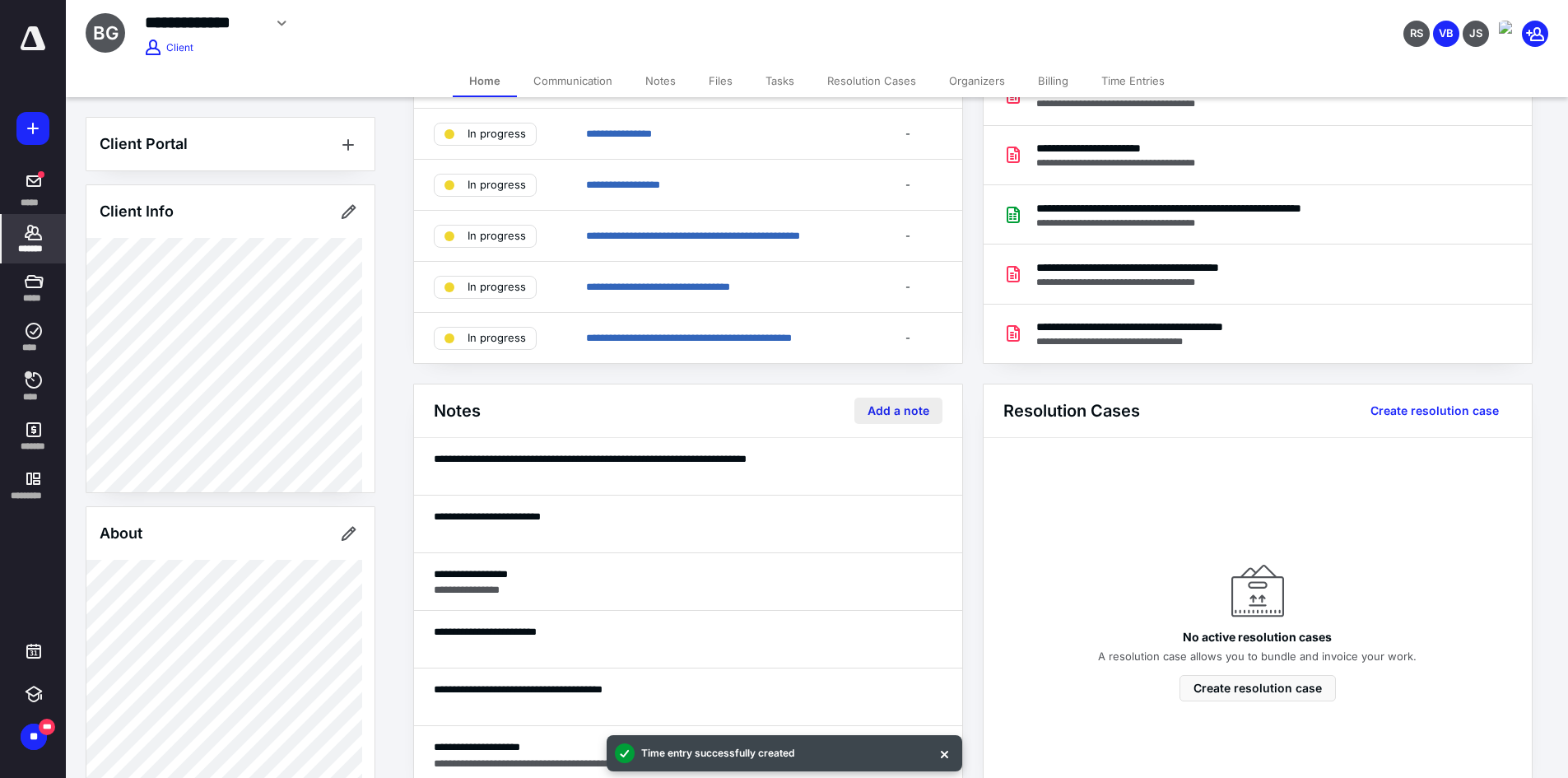 click on "Add a note" at bounding box center (898, 411) 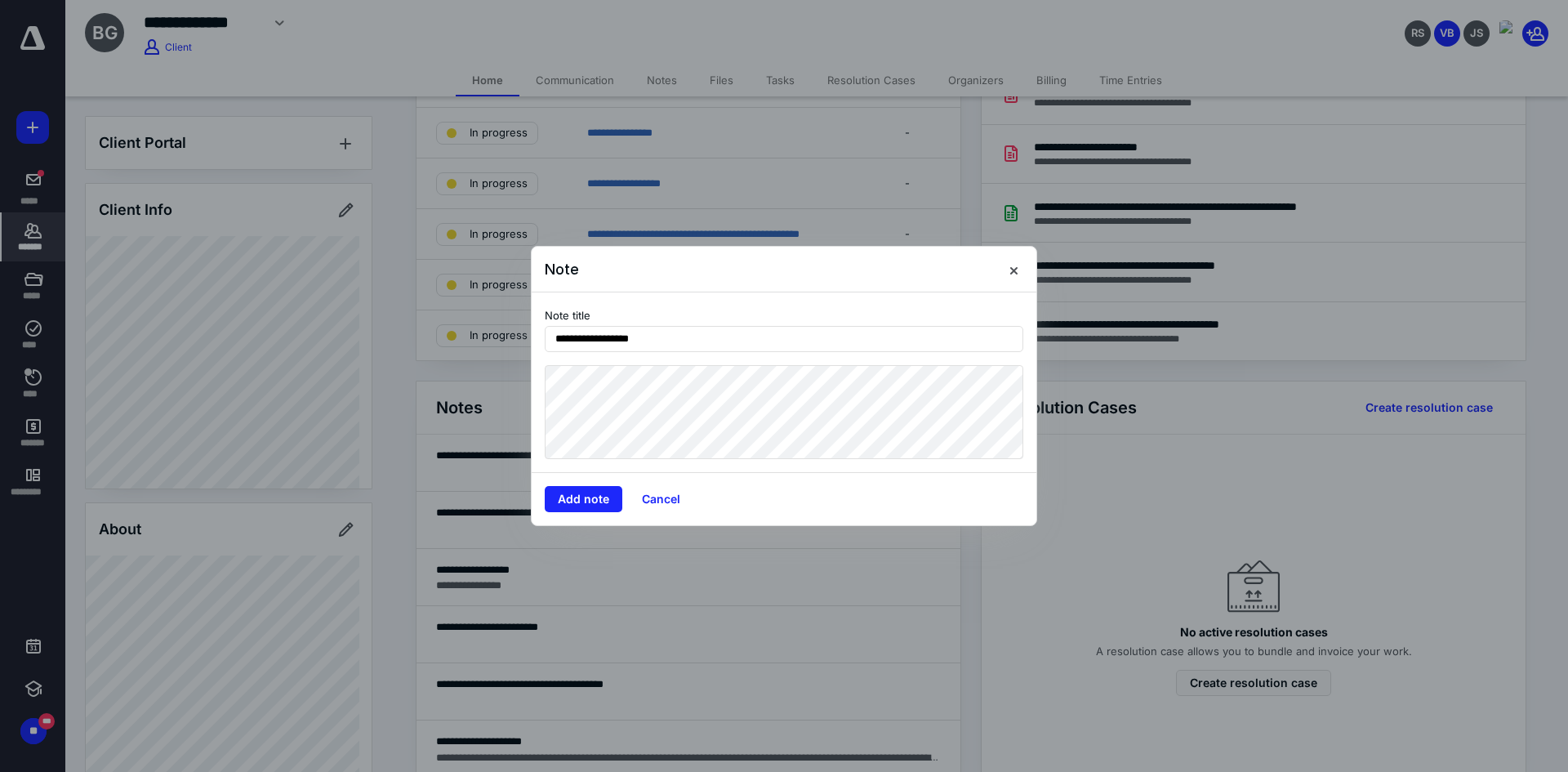 type on "**********" 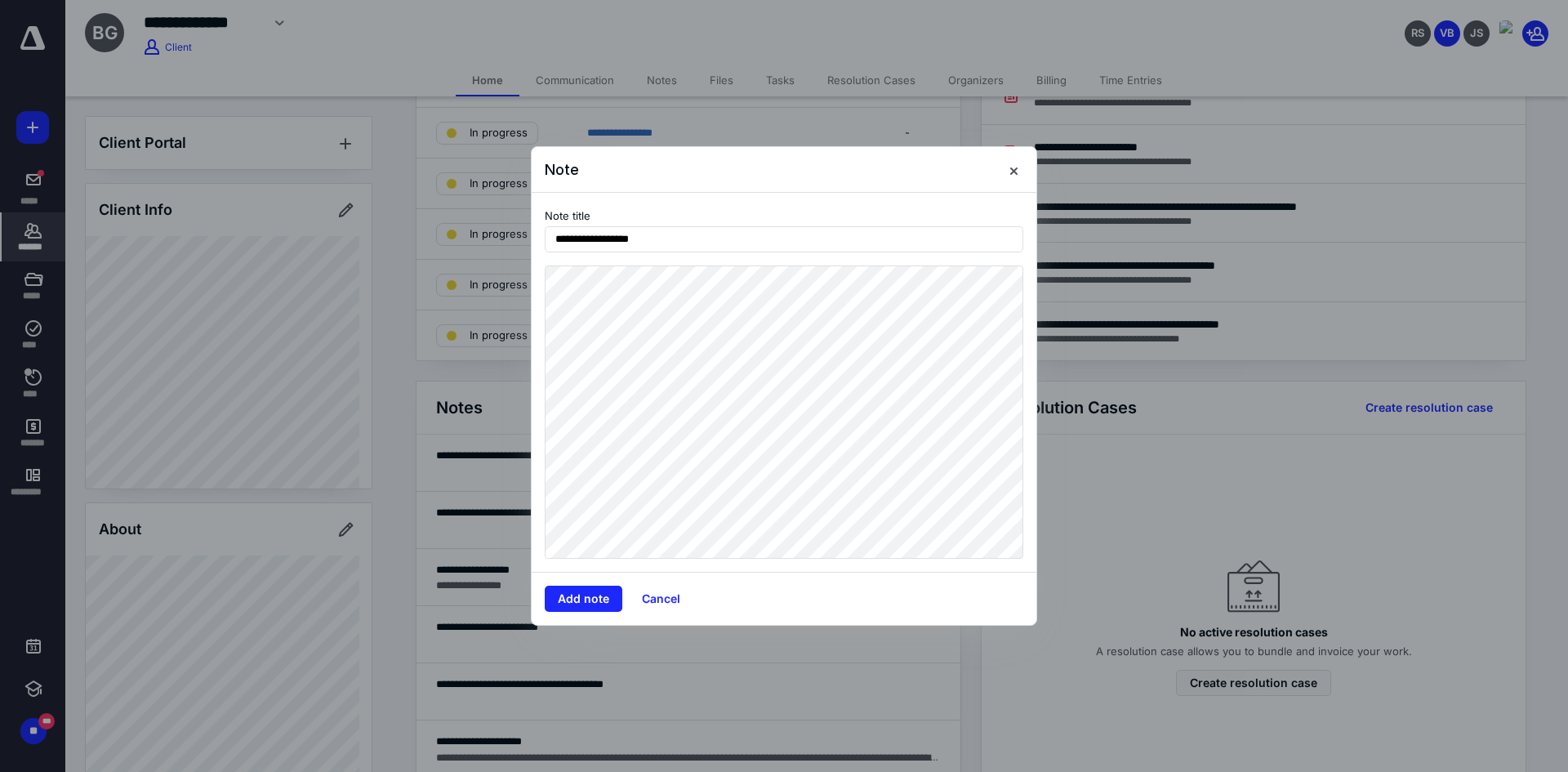 click on "**********" at bounding box center [784, 382] 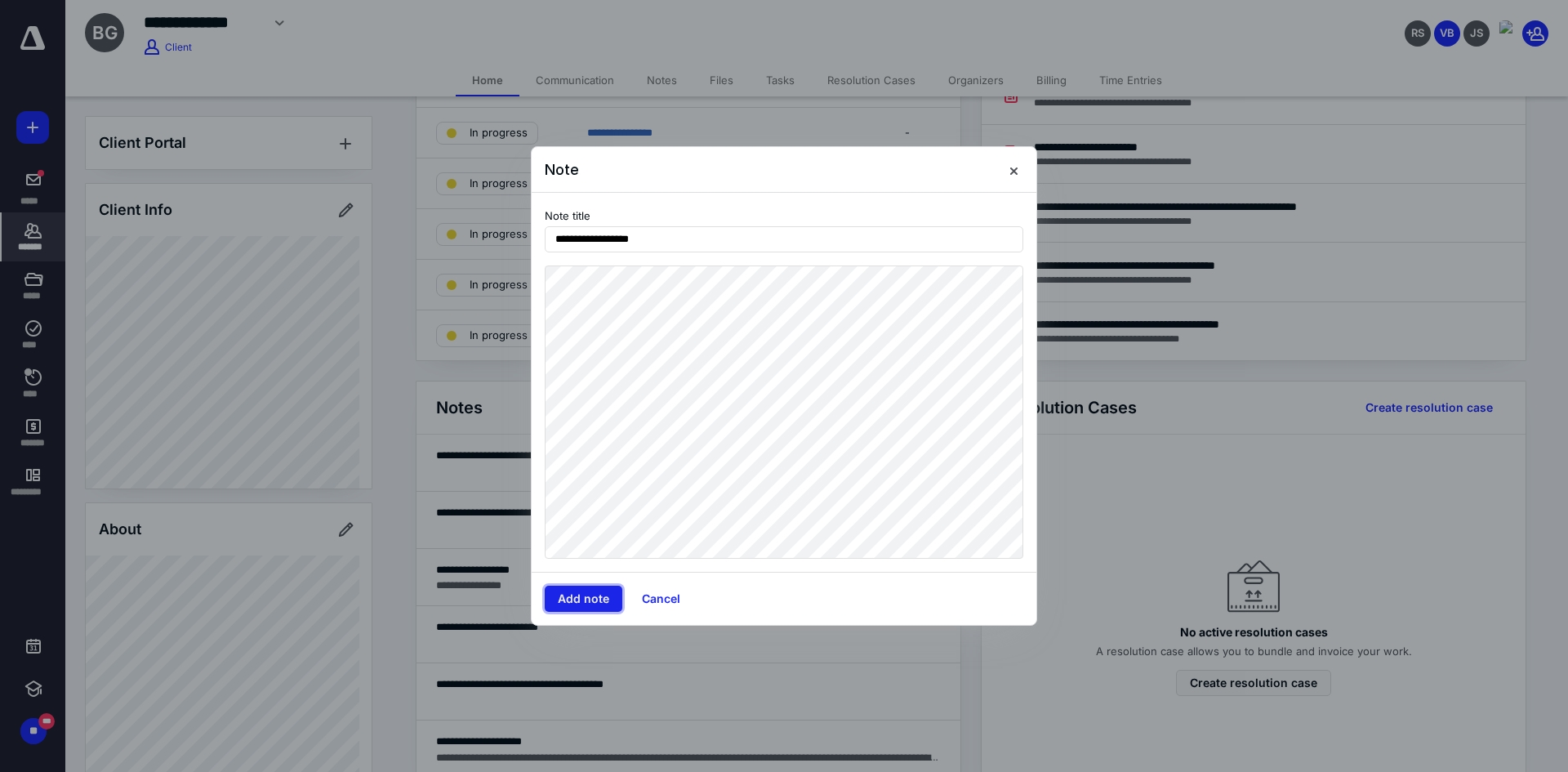 click on "Add note" at bounding box center [583, 599] 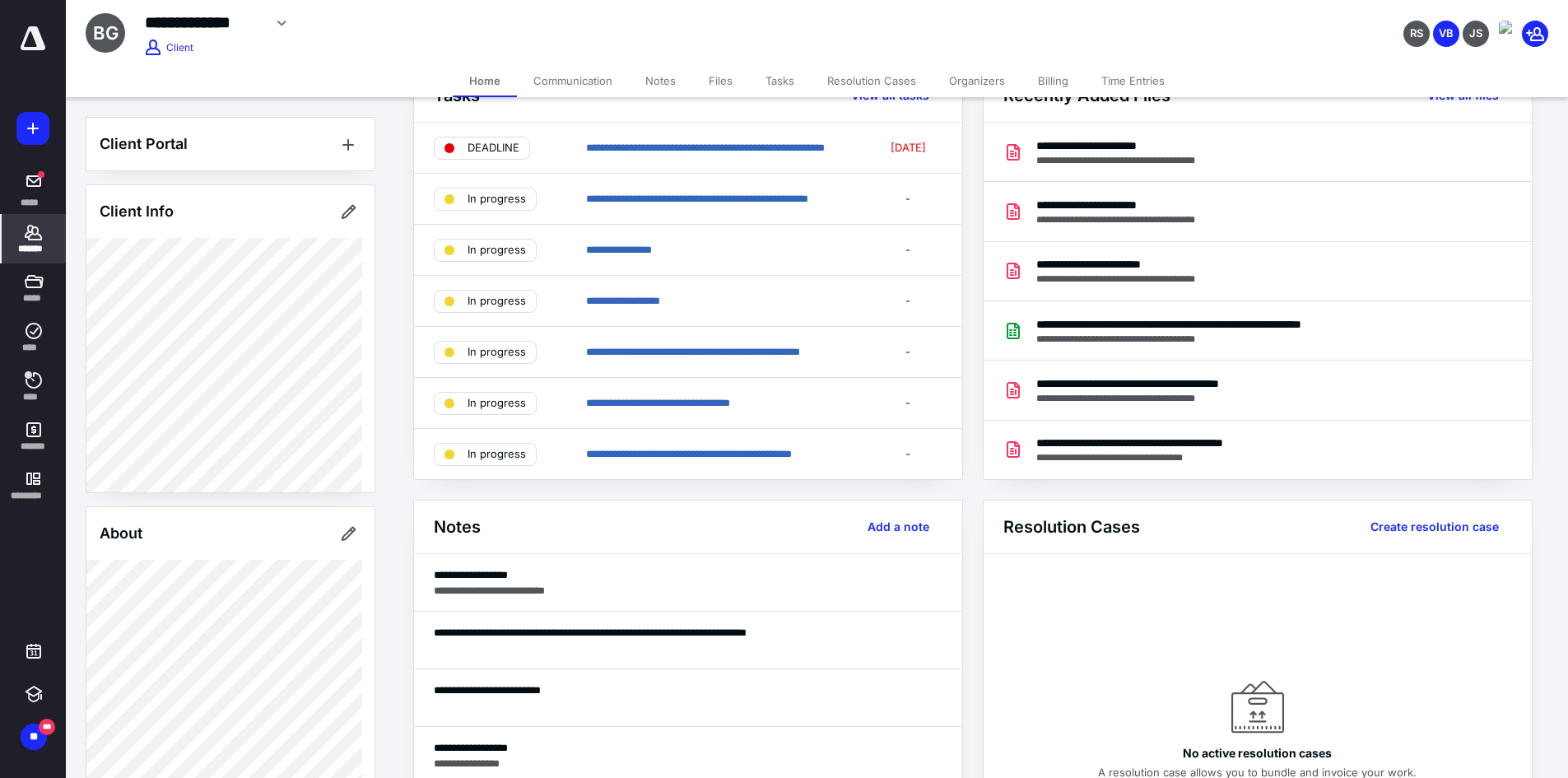 scroll, scrollTop: 0, scrollLeft: 0, axis: both 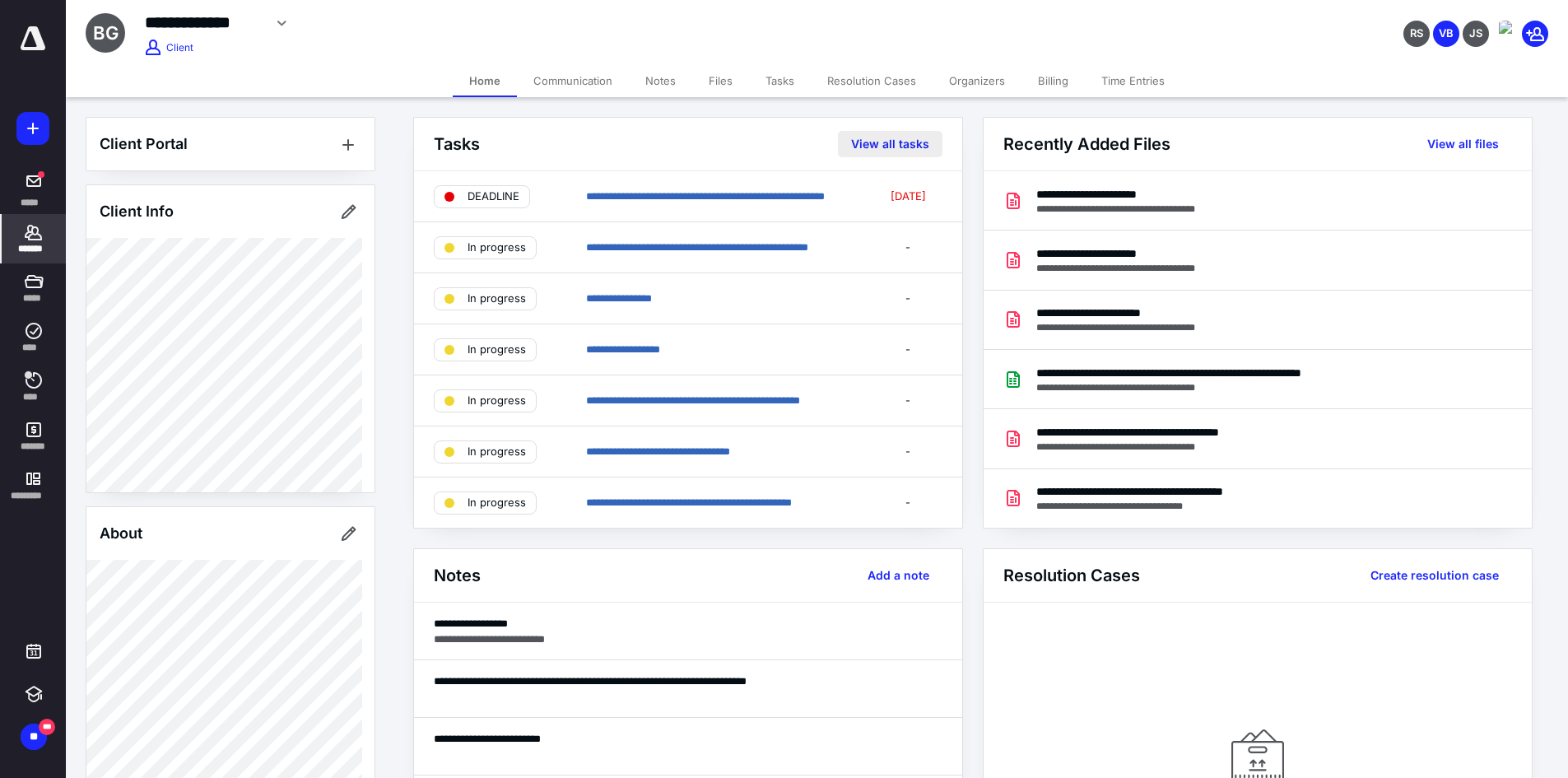 click on "View all tasks" at bounding box center (890, 144) 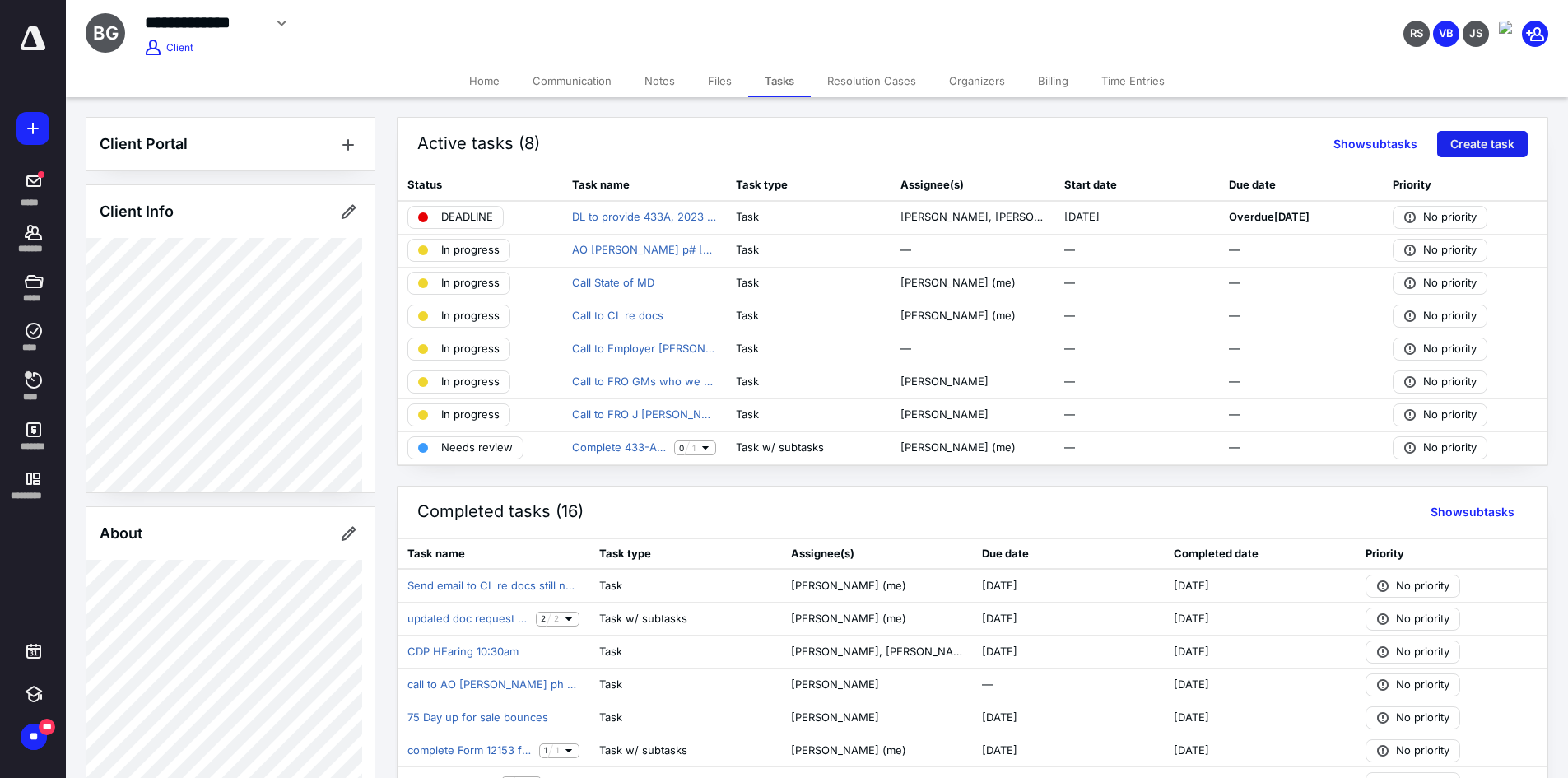 click on "Create task" at bounding box center (1482, 144) 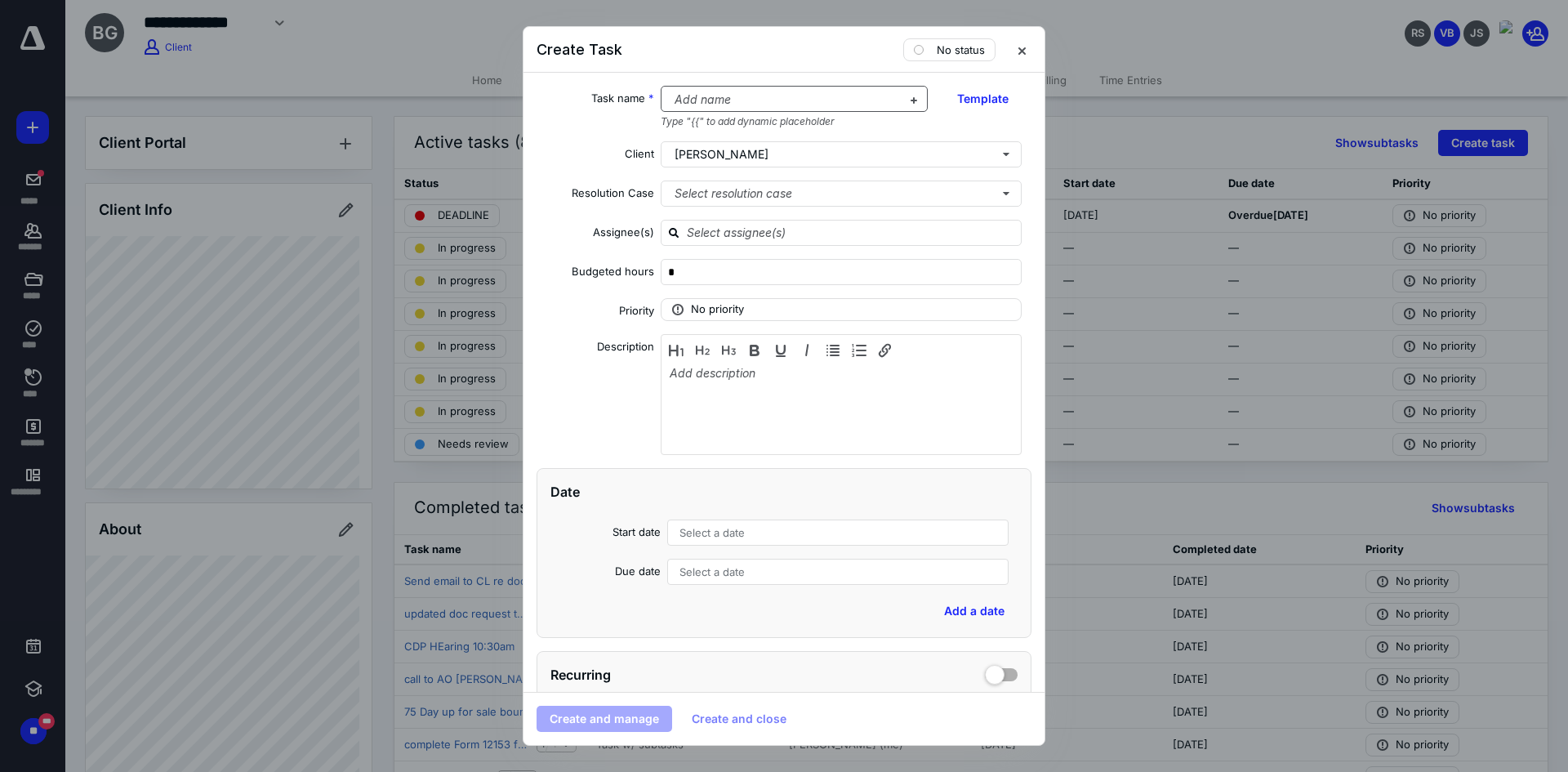 click at bounding box center [785, 100] 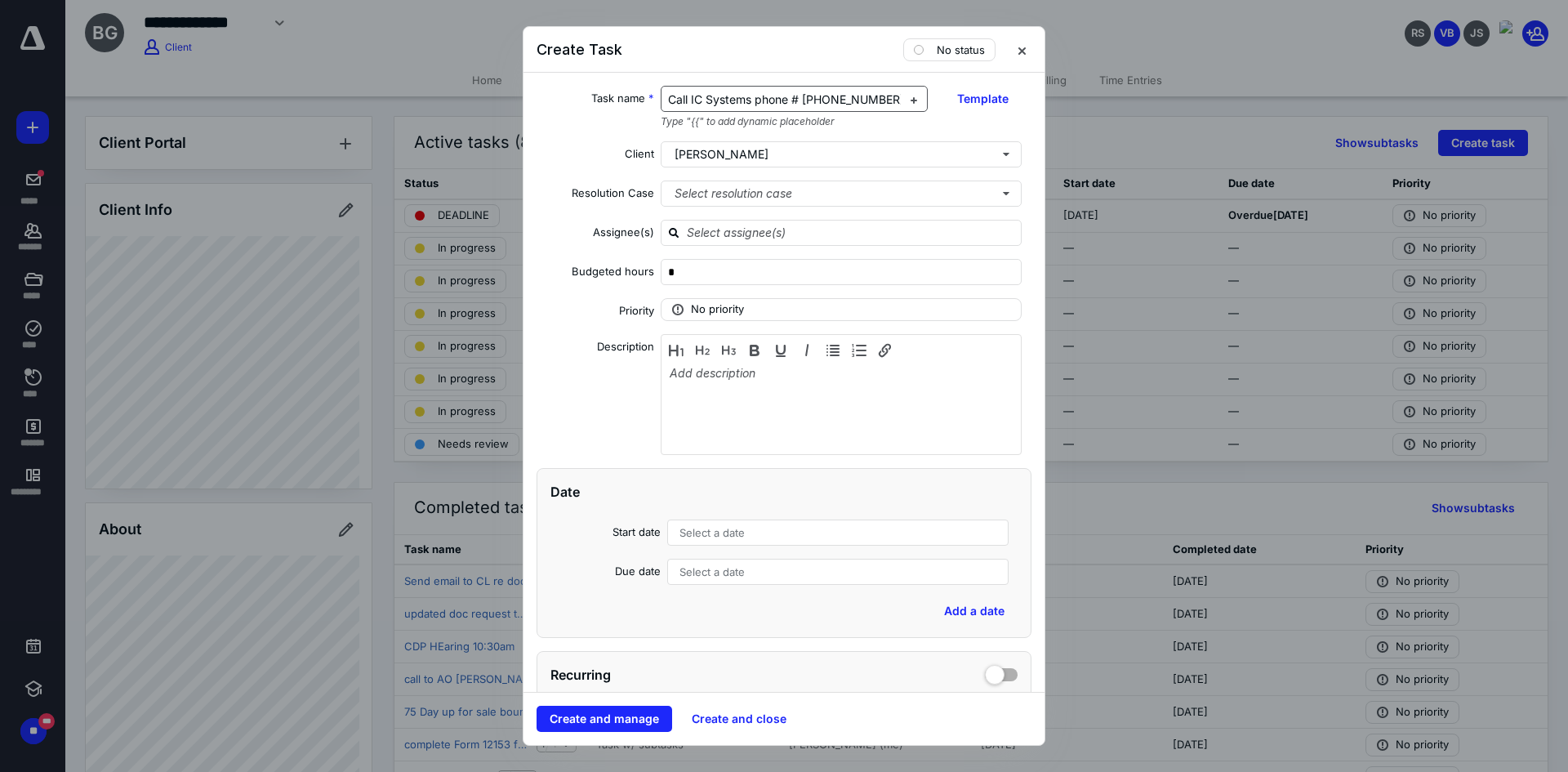 click on "Call IC Systems phone # [PHONE_NUMBER]" at bounding box center [786, 99] 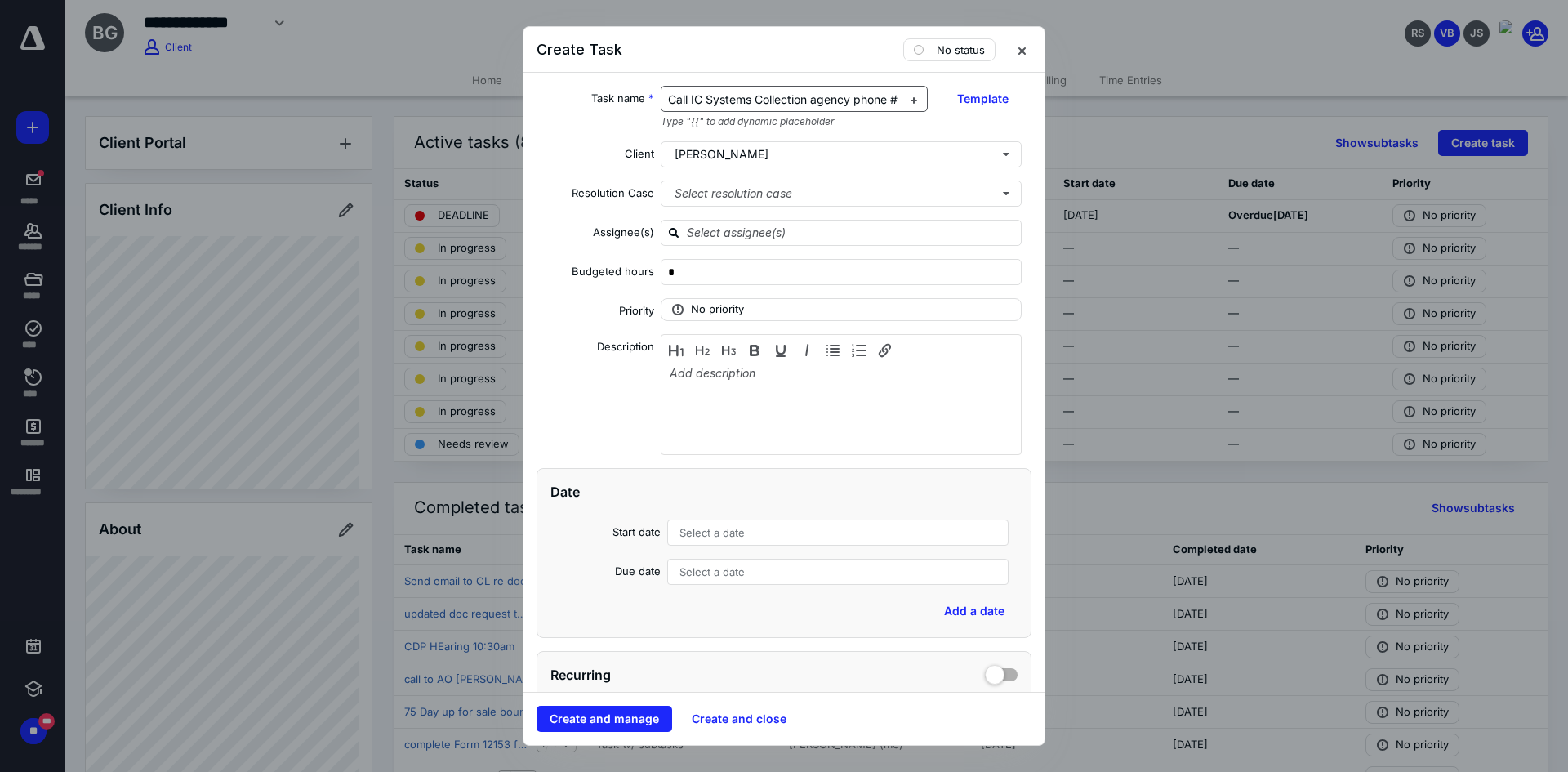 click on "Call IC Systems Collection agency phone # [PHONE_NUMBER]" at bounding box center [835, 99] 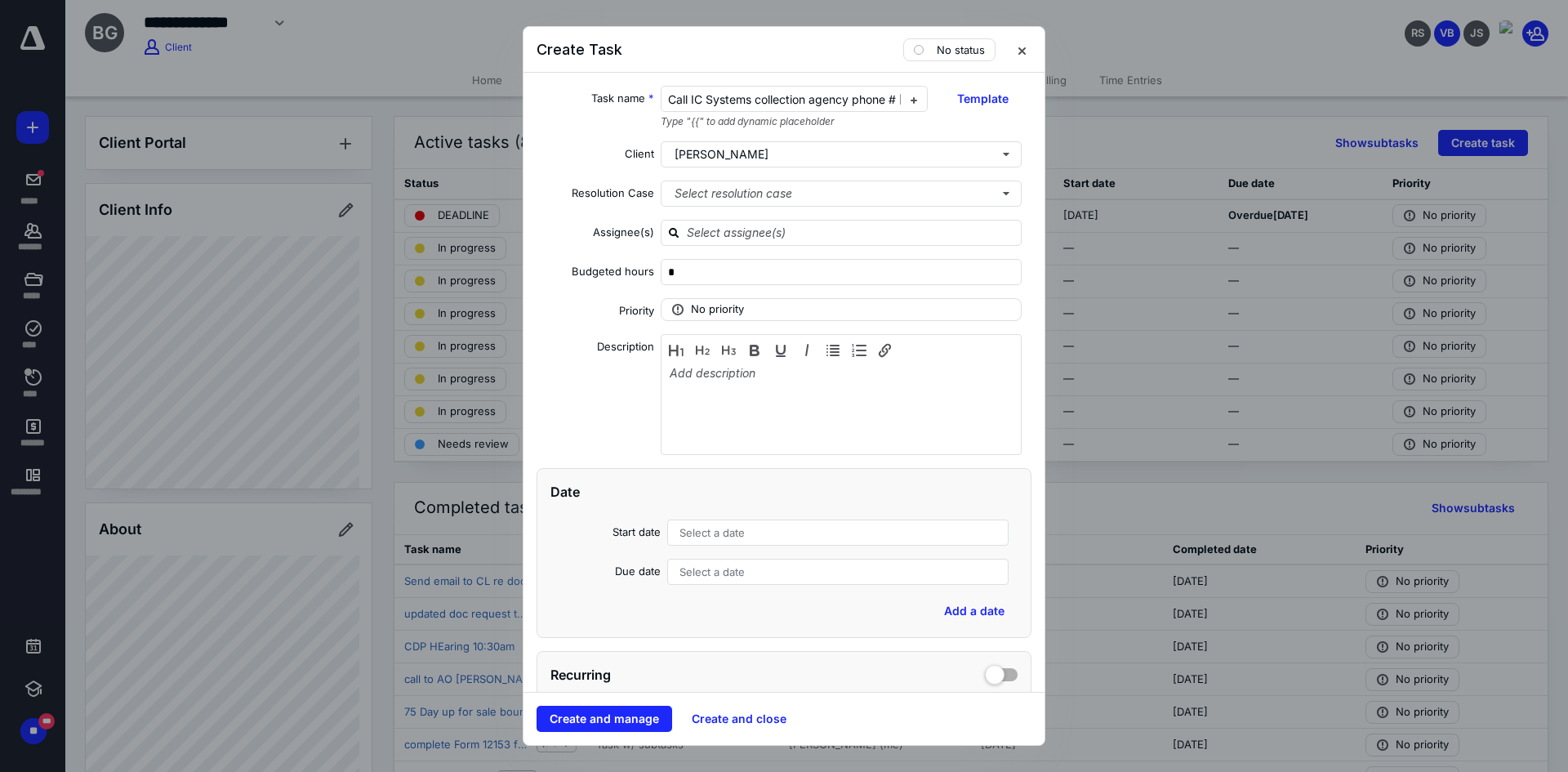 click on "No status" at bounding box center [969, 50] 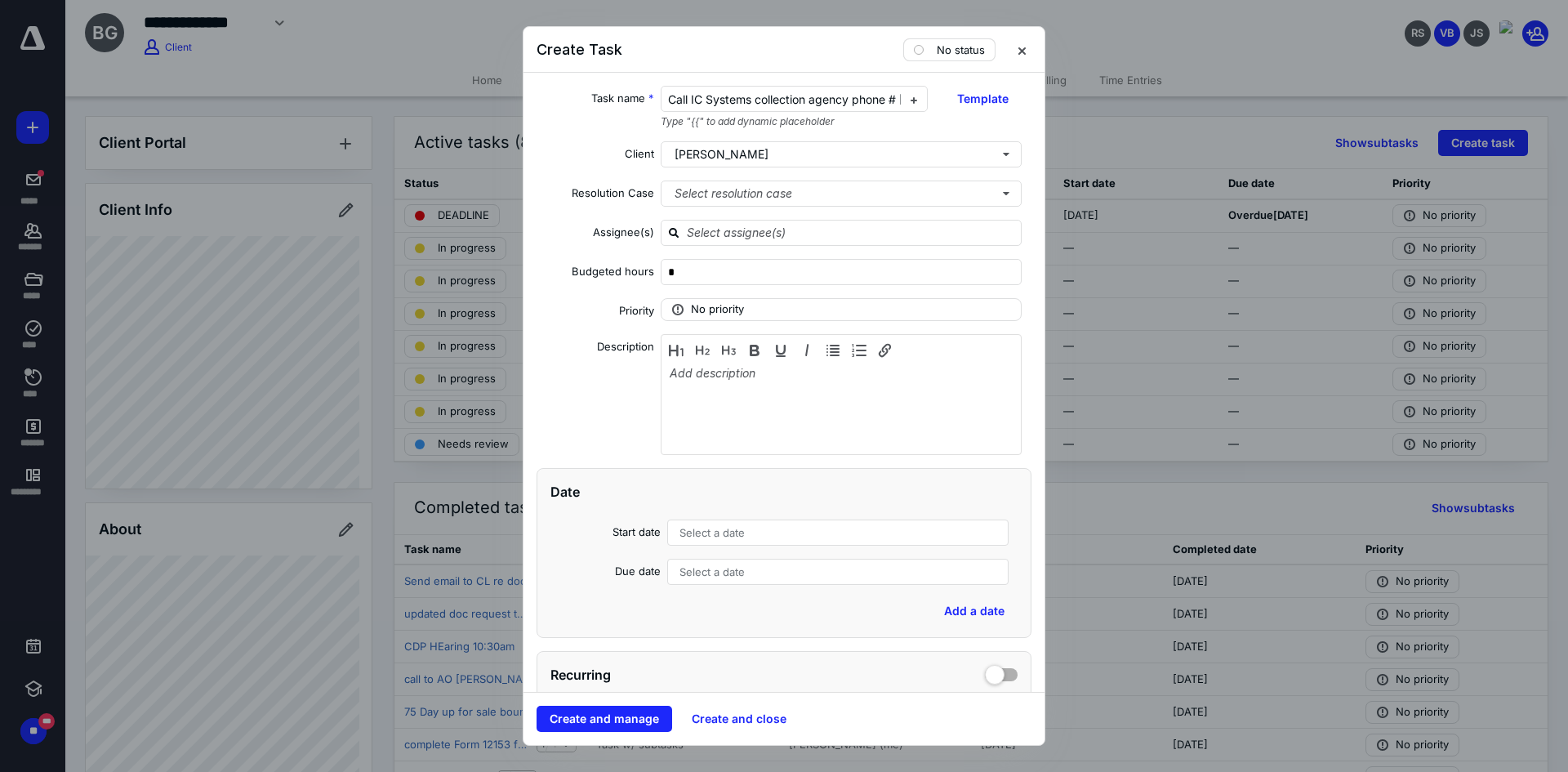 click on "No status" at bounding box center (949, 50) 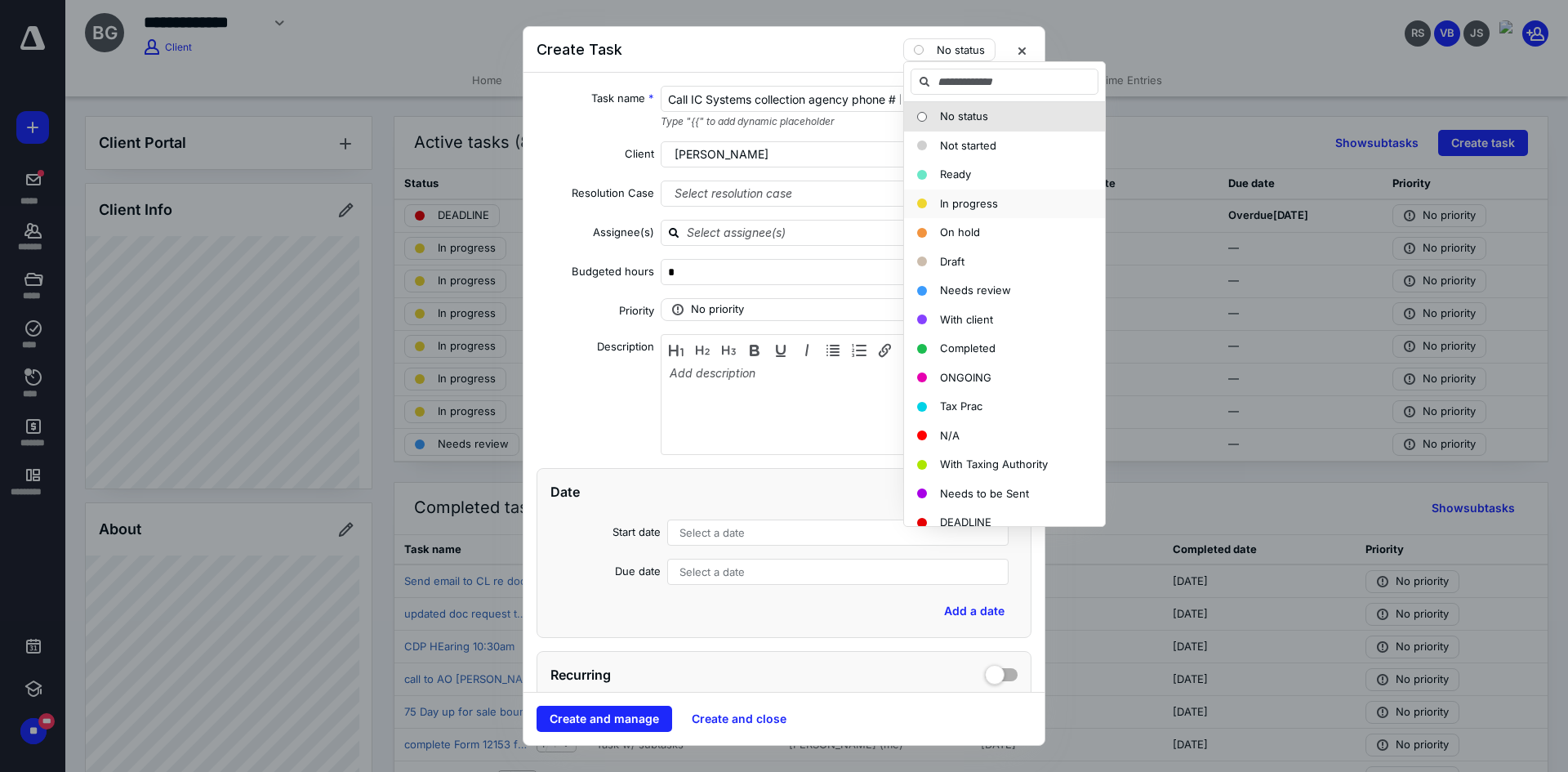 click on "In progress" at bounding box center (969, 203) 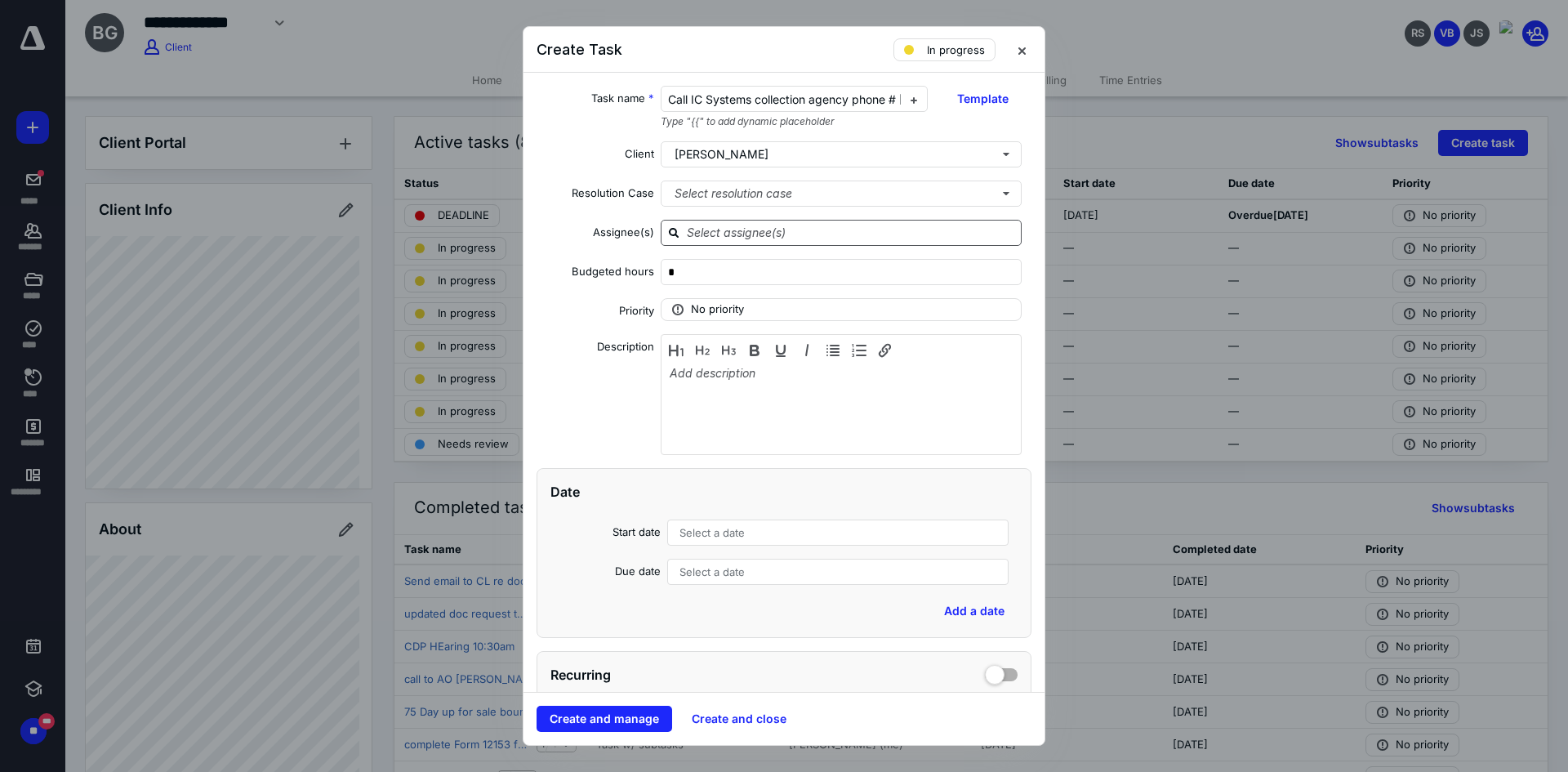 click at bounding box center [851, 232] 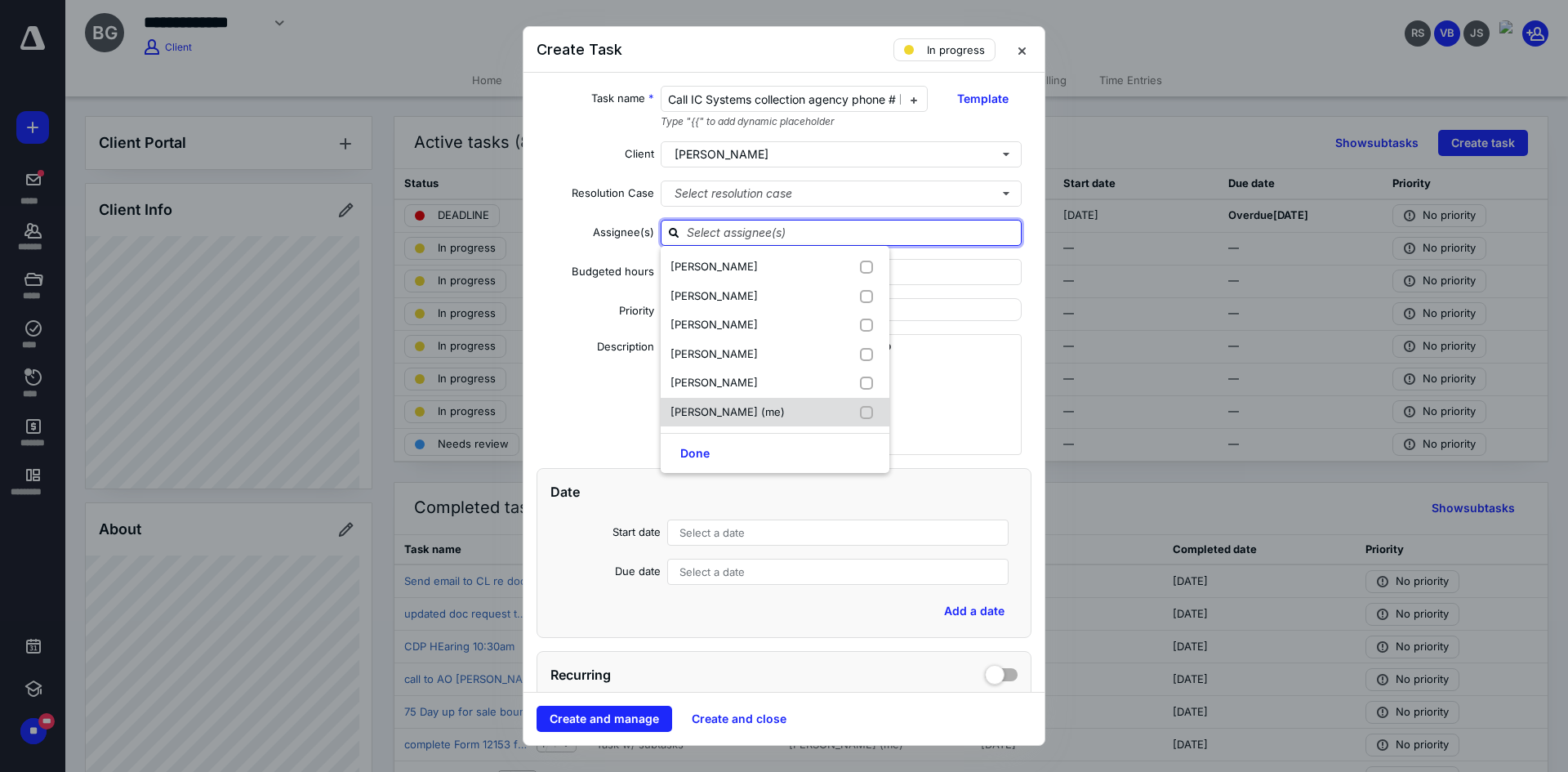drag, startPoint x: 722, startPoint y: 405, endPoint x: 693, endPoint y: 456, distance: 58.66856 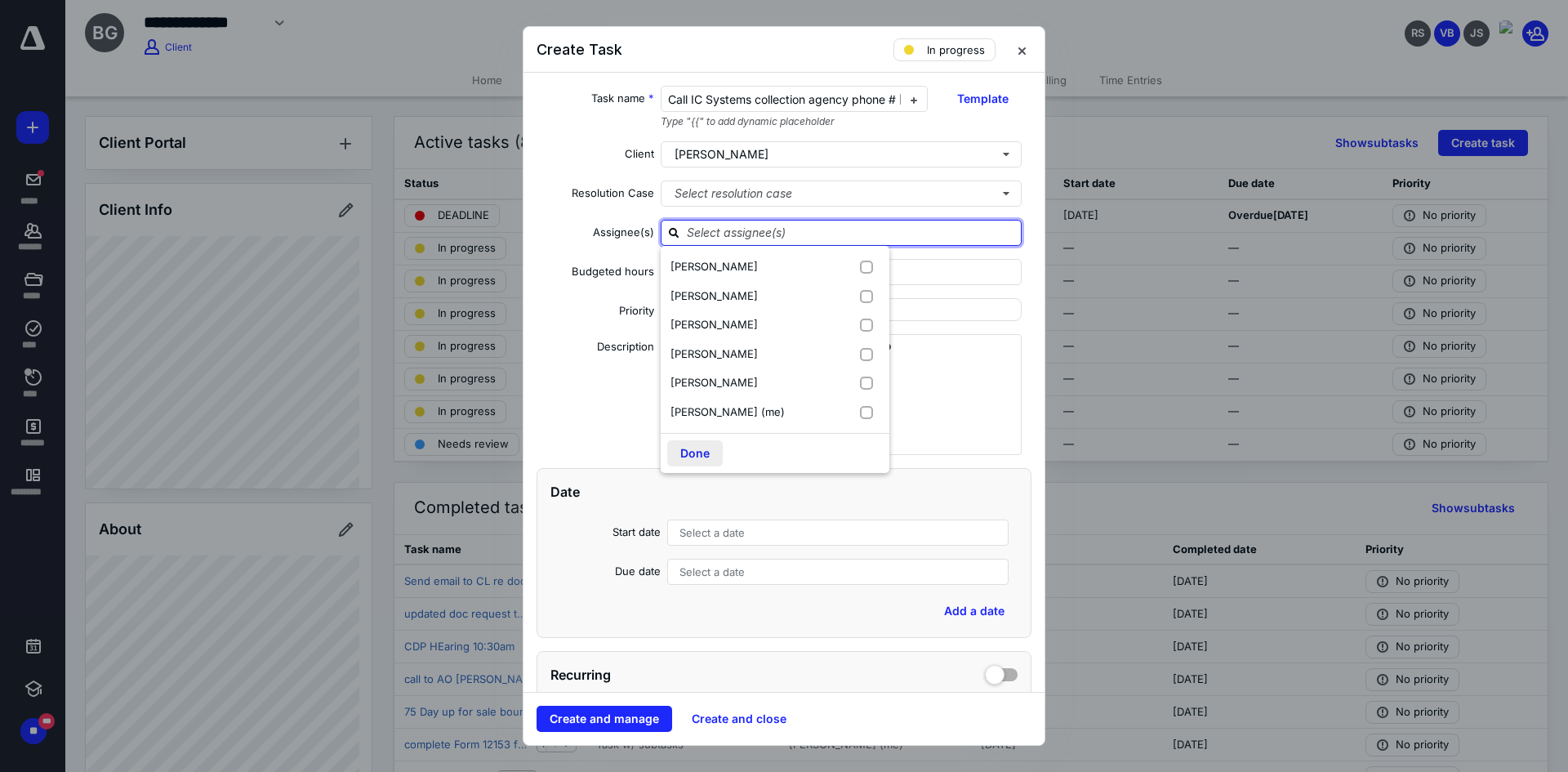 click on "[PERSON_NAME] (me)" at bounding box center [728, 412] 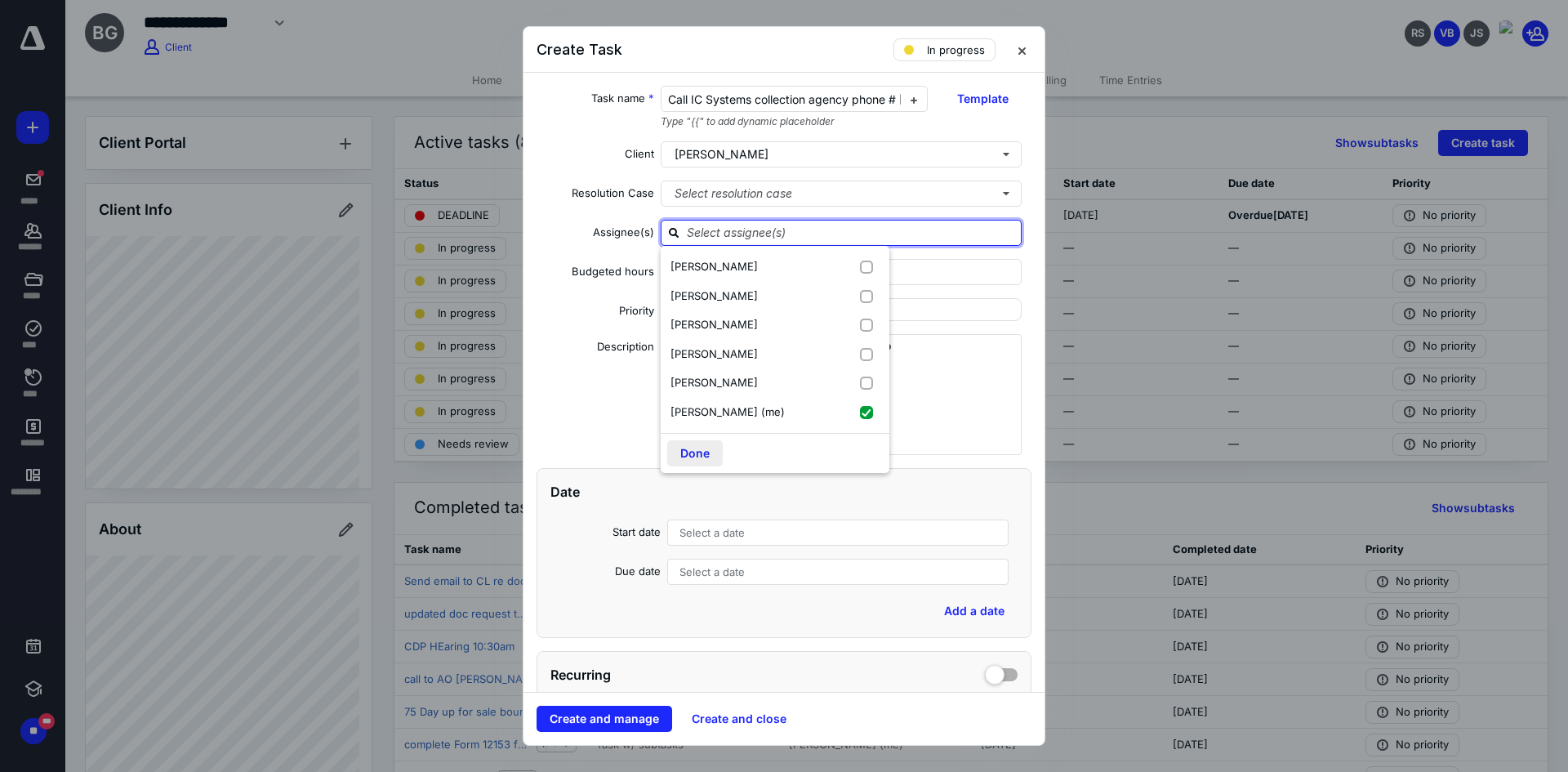 checkbox on "true" 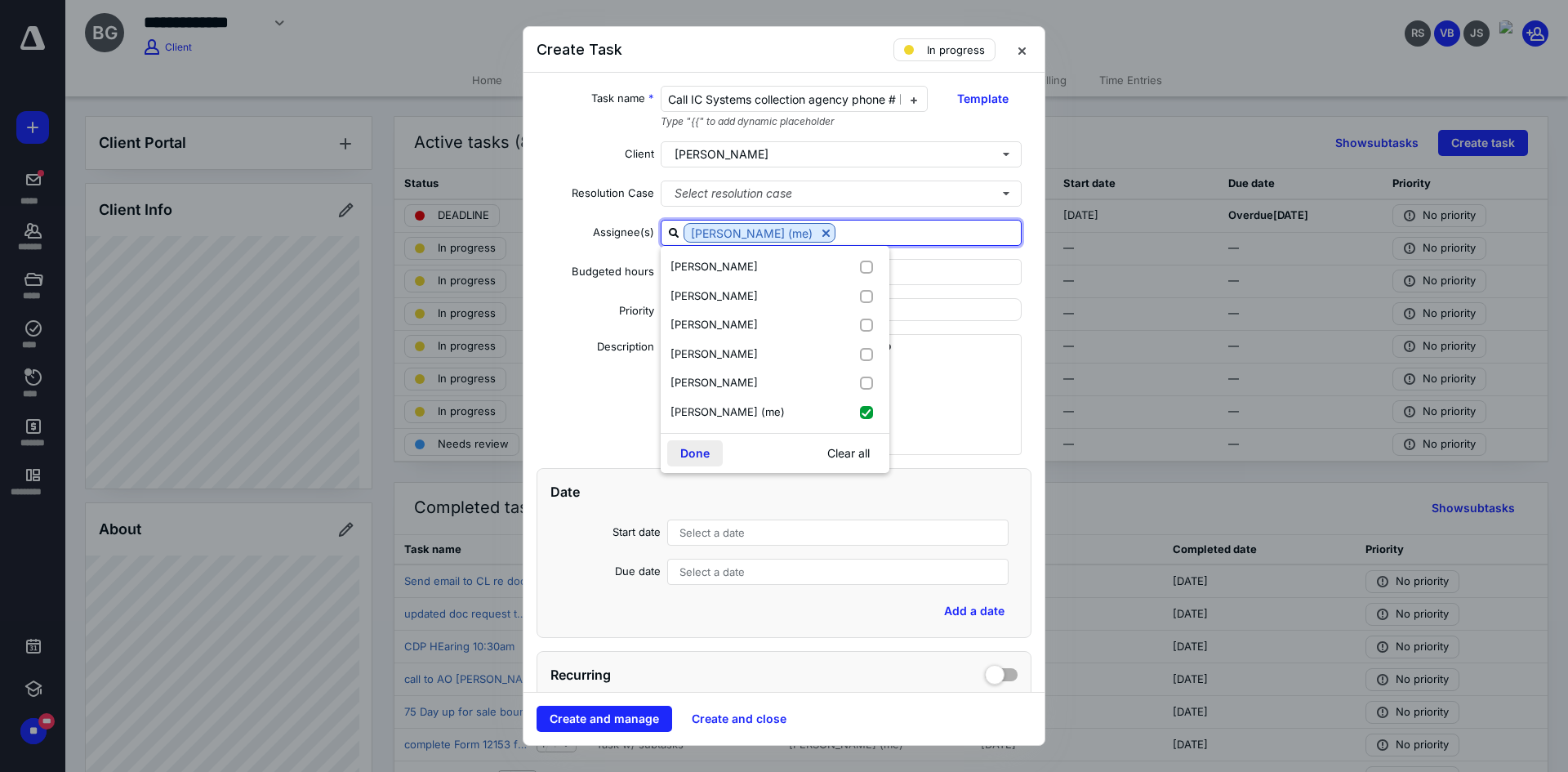 click on "Done" at bounding box center [695, 453] 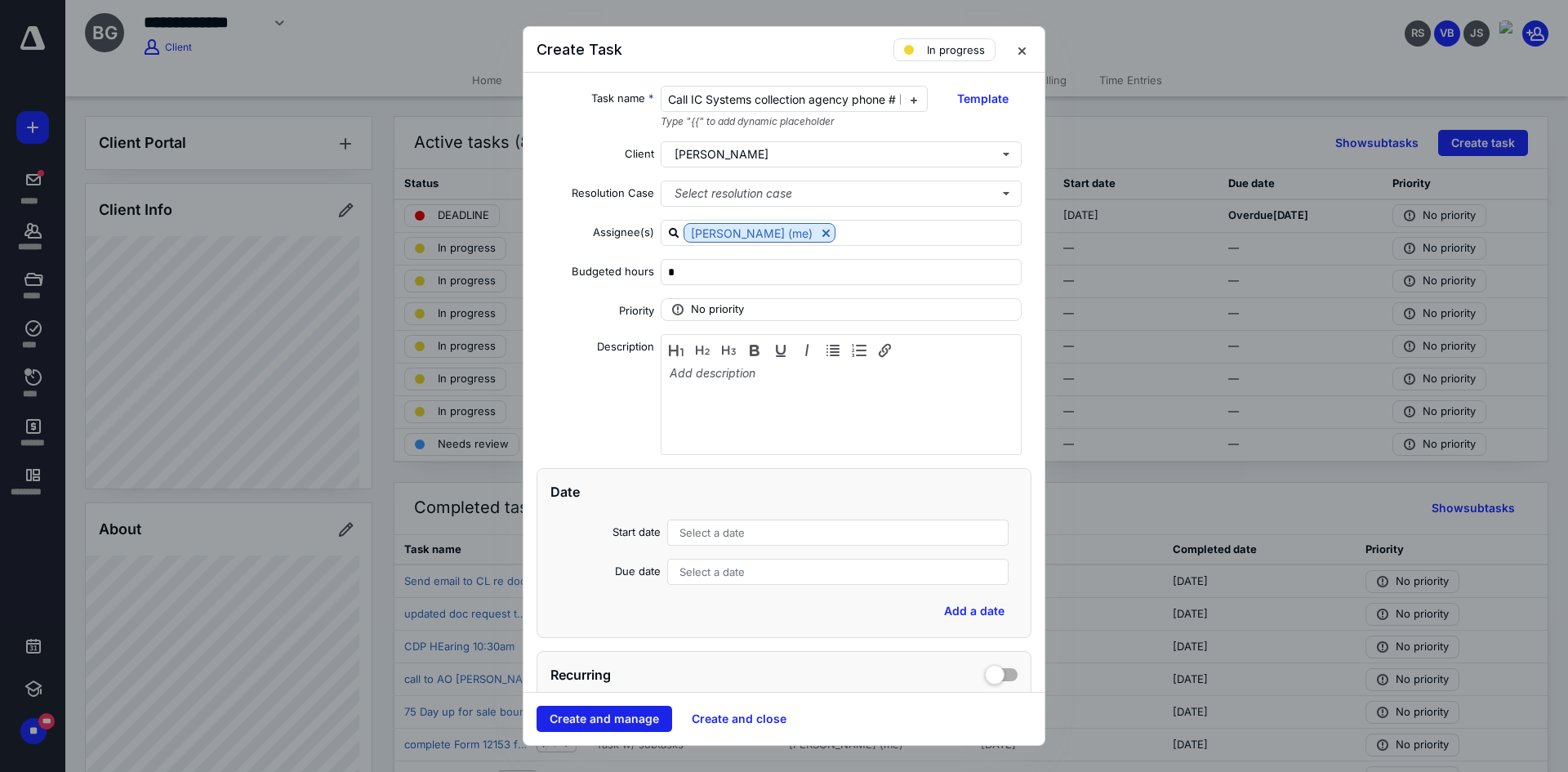 click on "Create and manage" at bounding box center (604, 719) 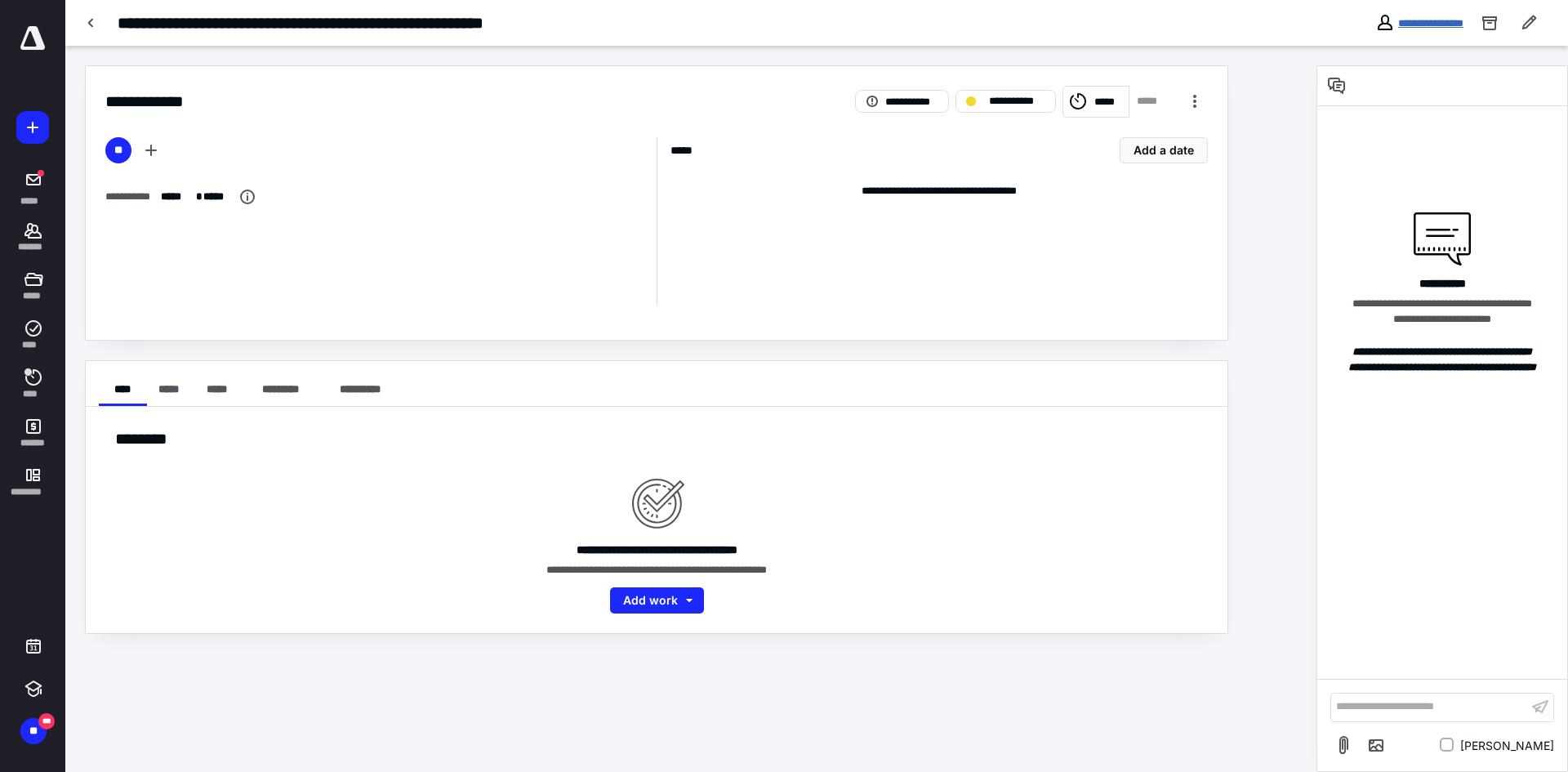 click on "**********" at bounding box center [1431, 23] 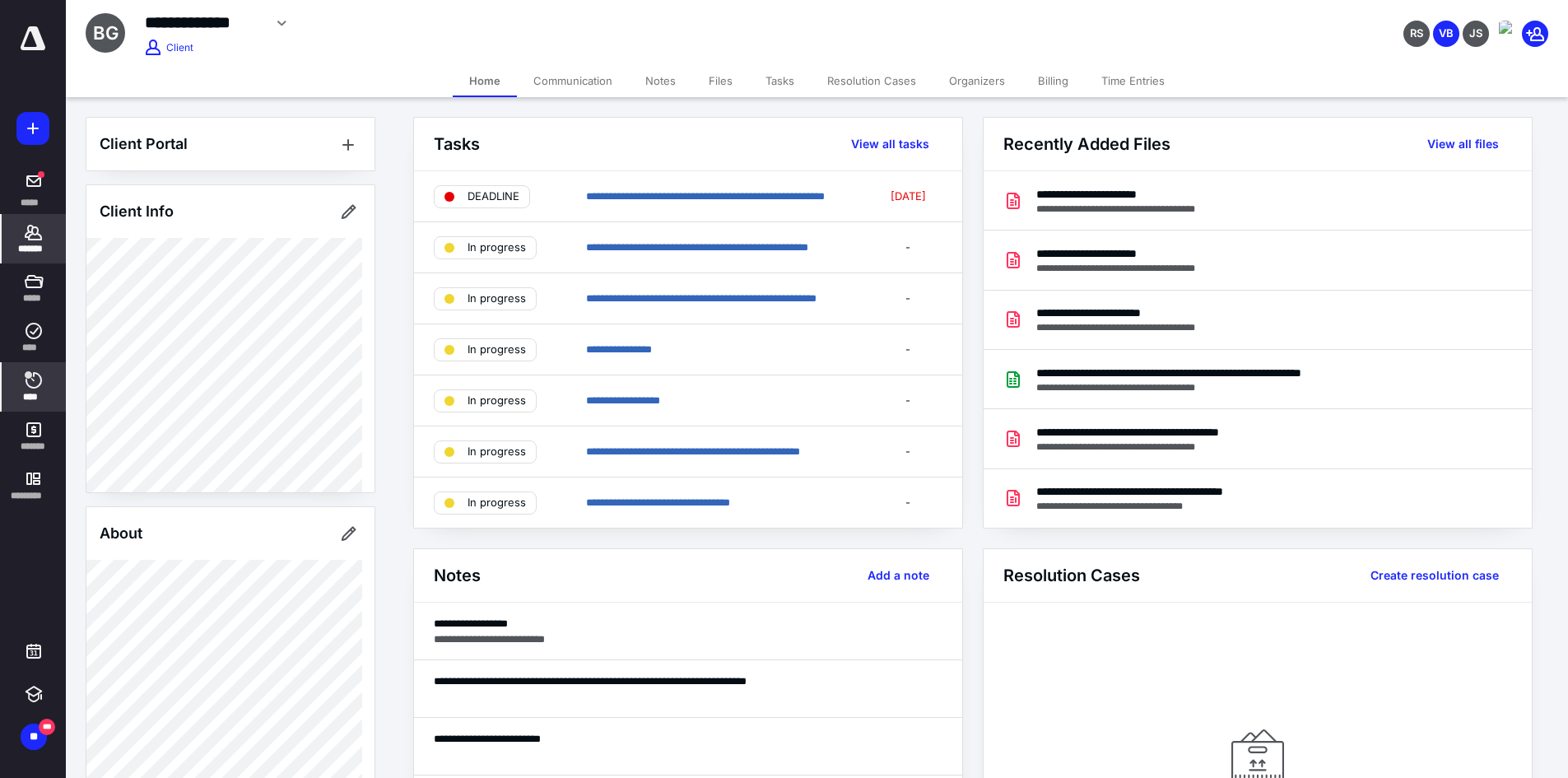 click on "****" at bounding box center [34, 387] 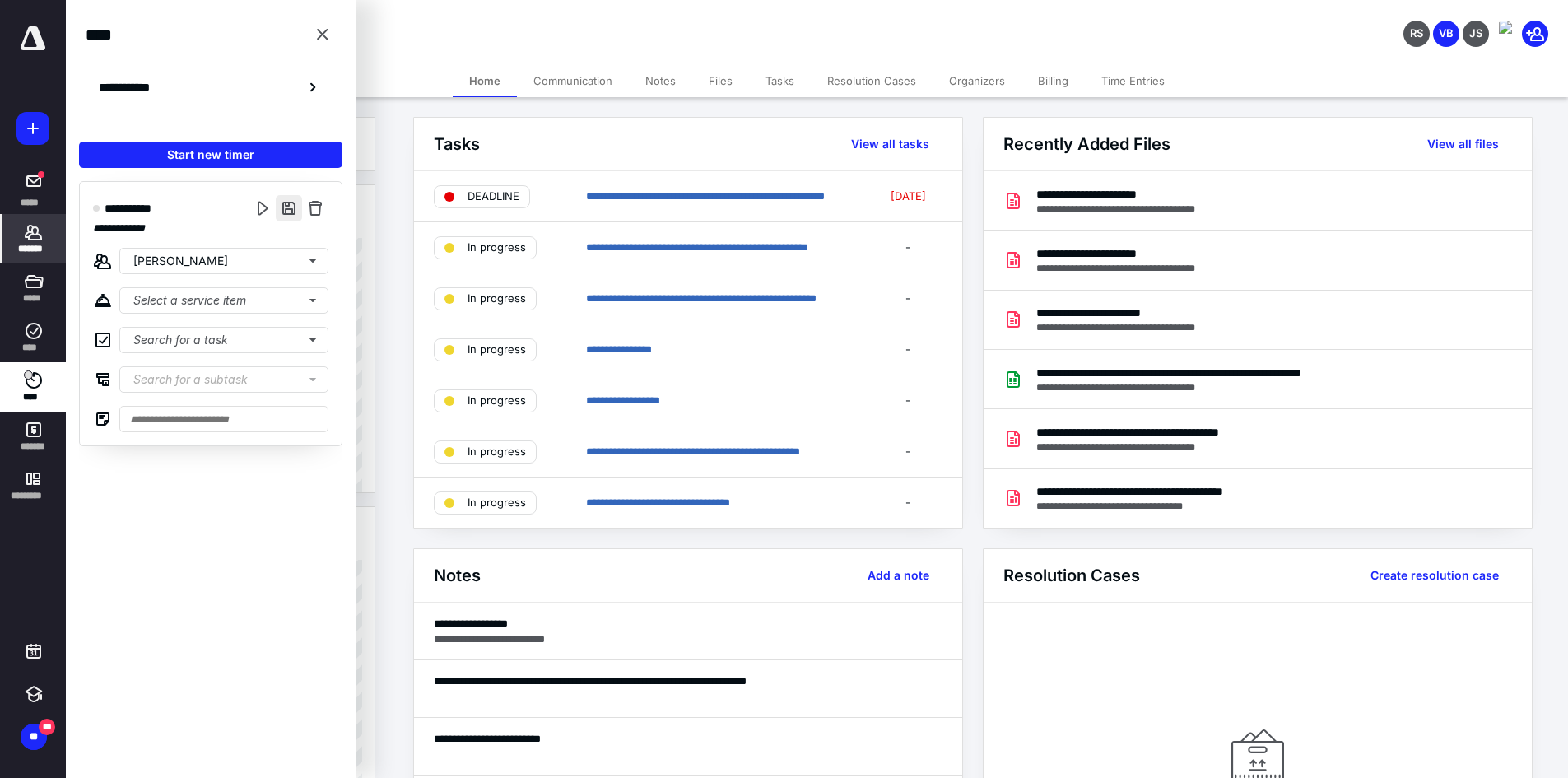 click at bounding box center [289, 208] 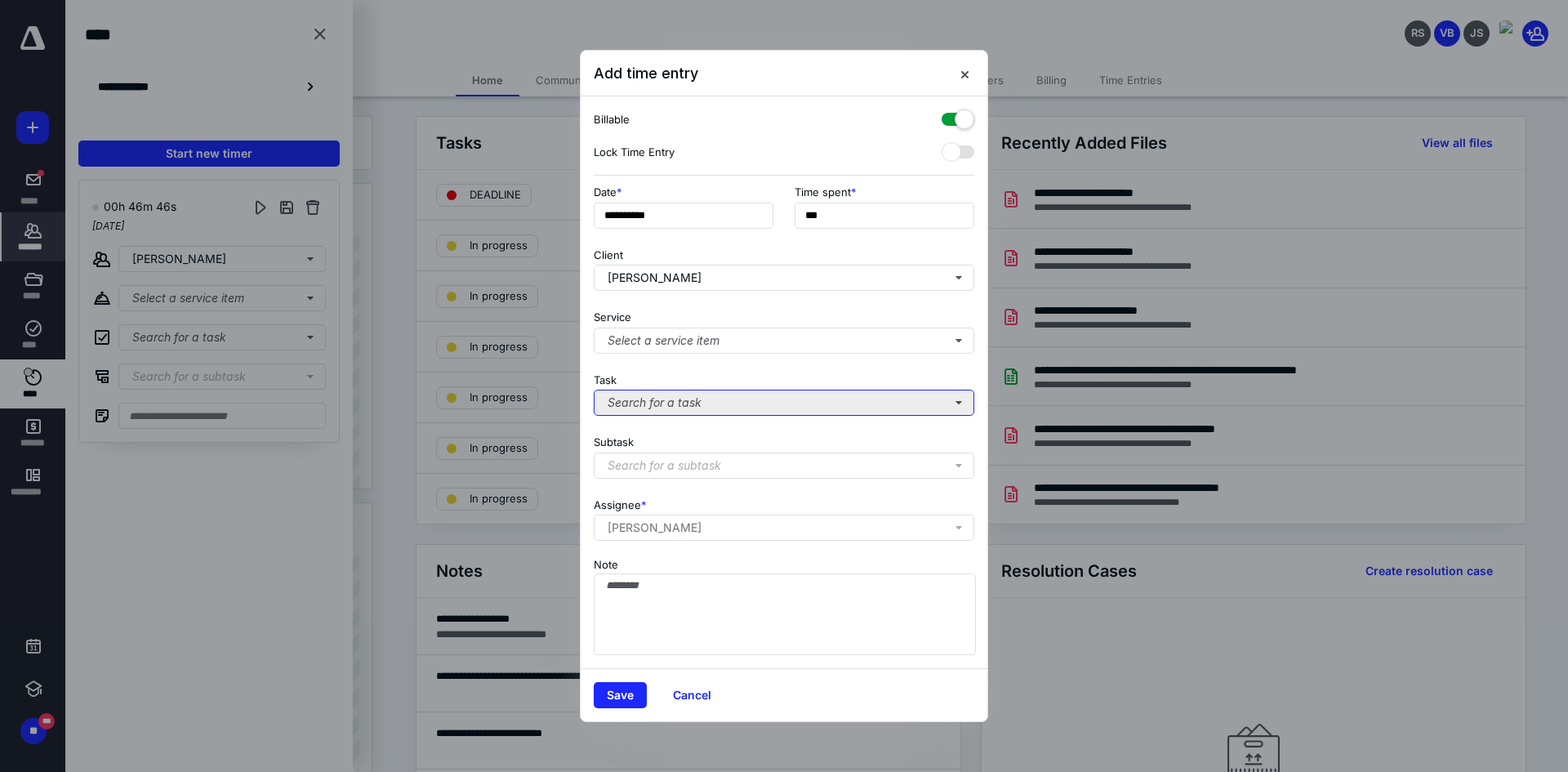 click on "Search for a task" at bounding box center (784, 403) 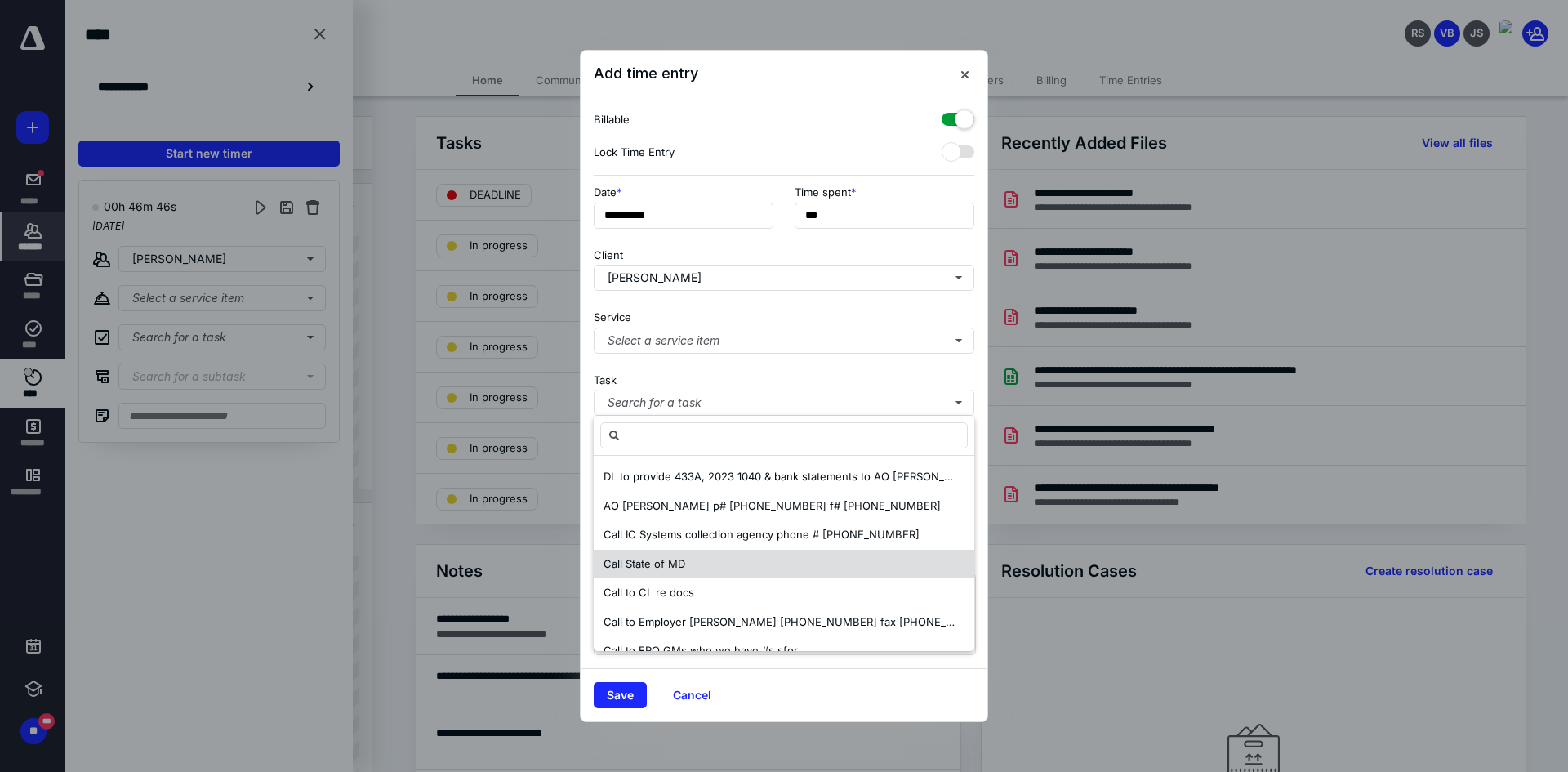 click on "Call State of MD" at bounding box center (784, 564) 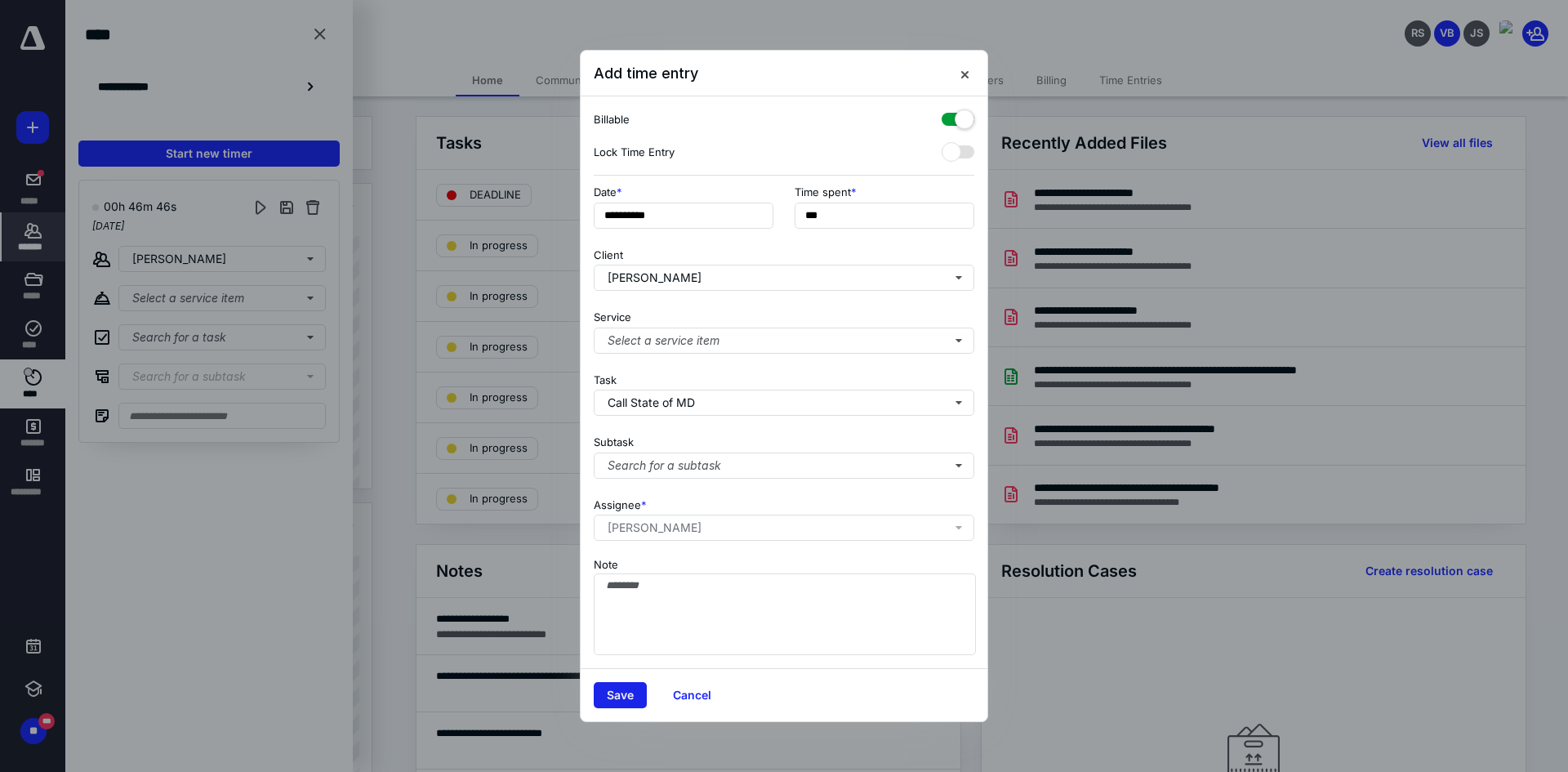 drag, startPoint x: 613, startPoint y: 698, endPoint x: 618, endPoint y: 686, distance: 13 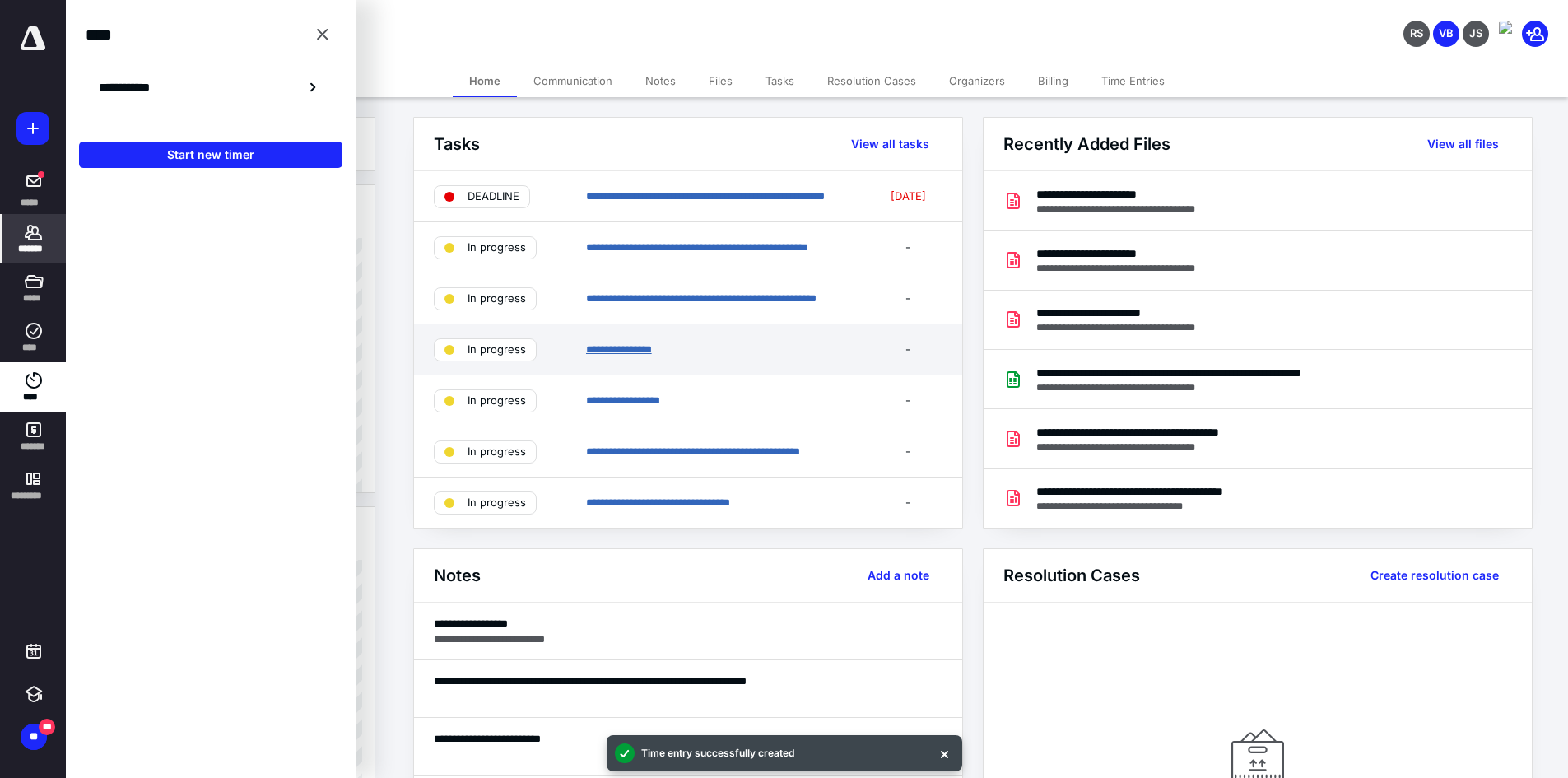 click on "**********" at bounding box center [619, 349] 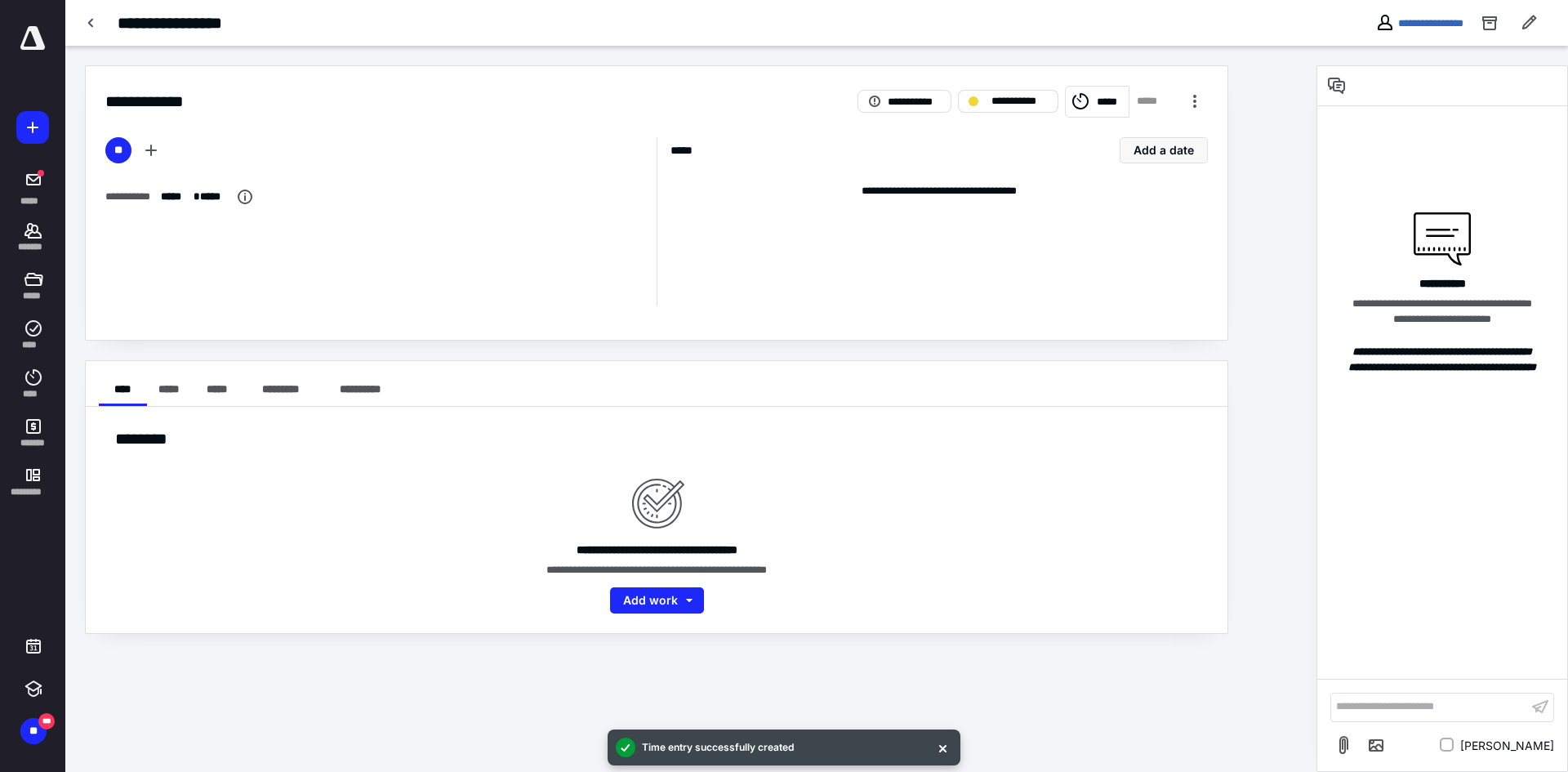 click on "**********" at bounding box center (1019, 101) 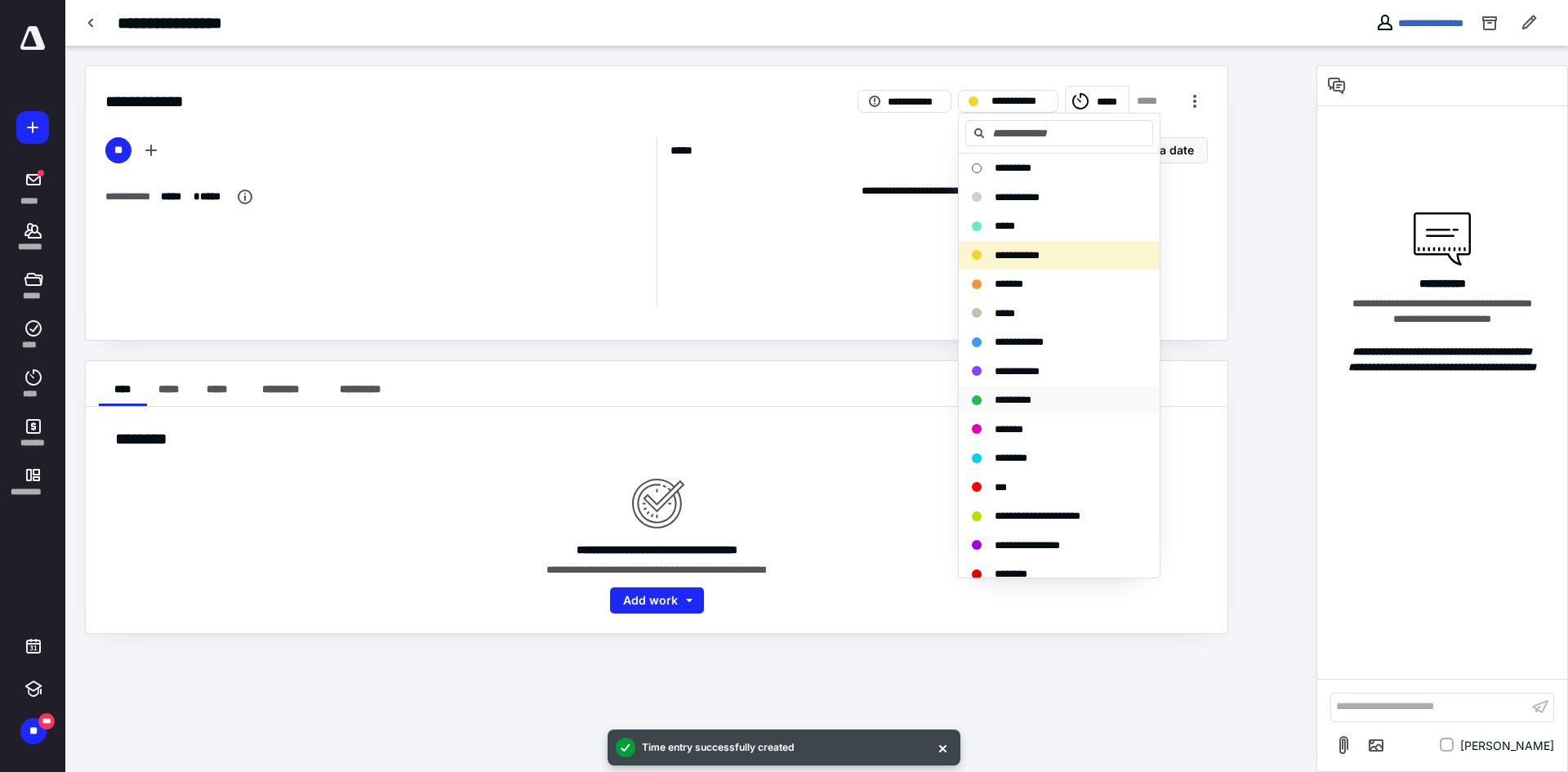 click on "*********" at bounding box center [1013, 400] 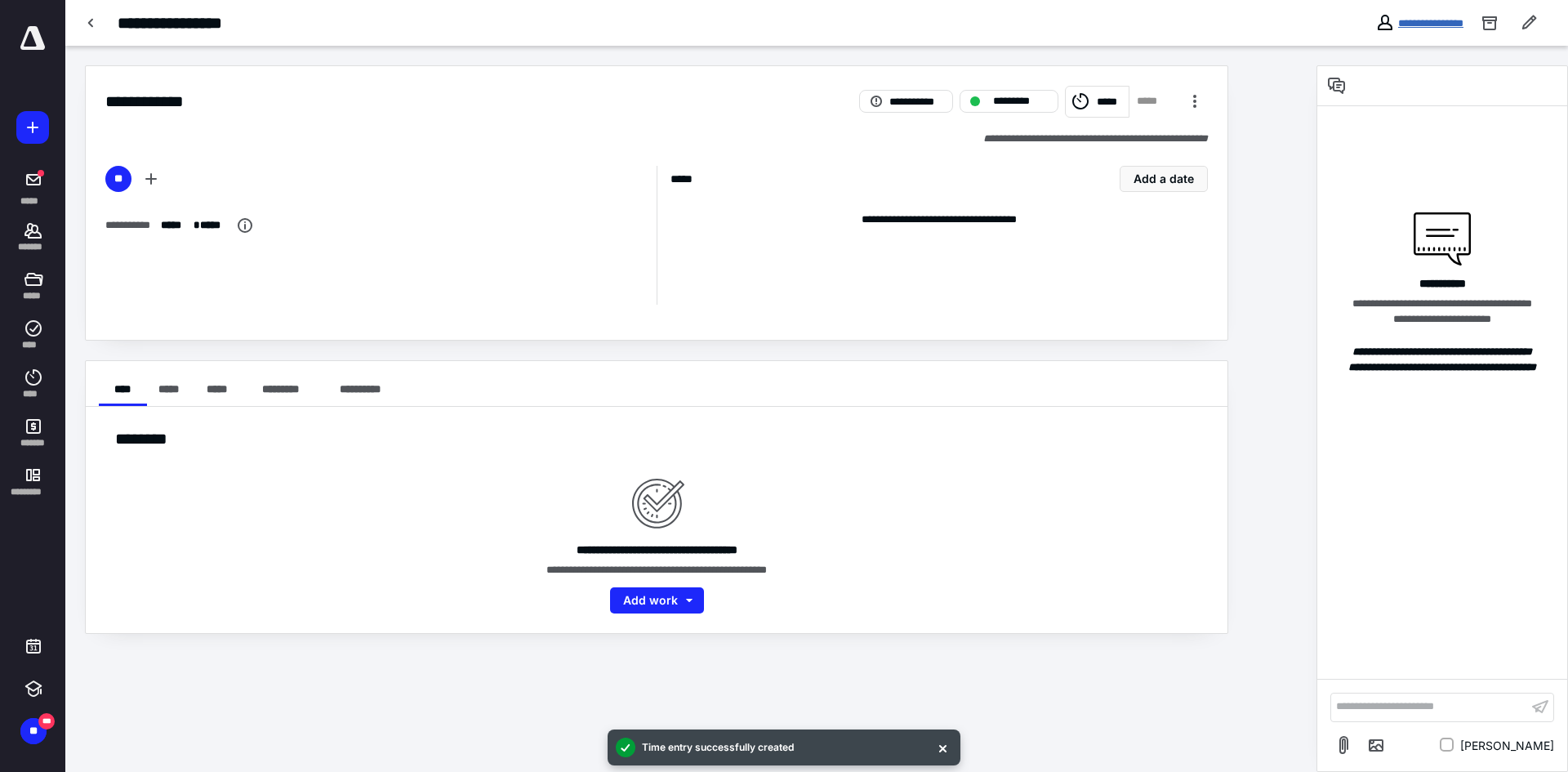 click on "**********" at bounding box center (1431, 23) 